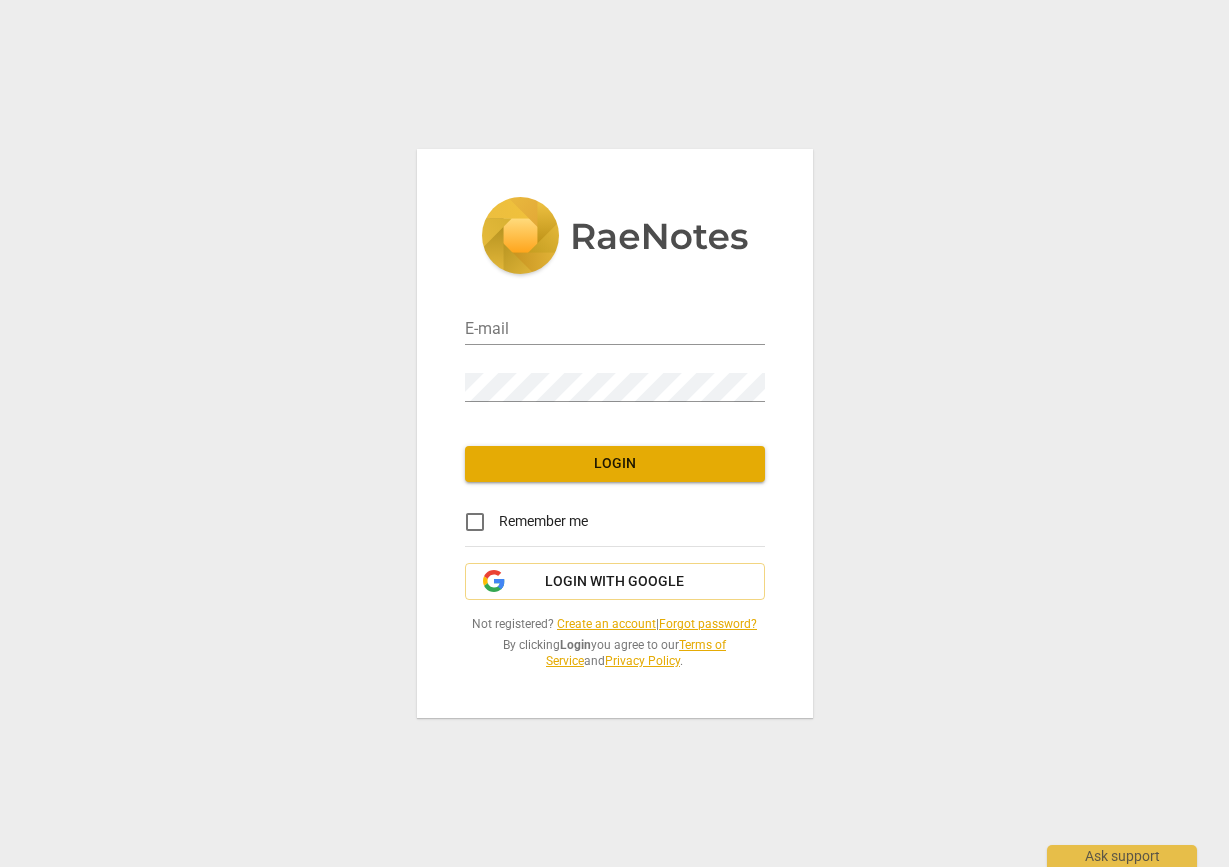 scroll, scrollTop: 0, scrollLeft: 0, axis: both 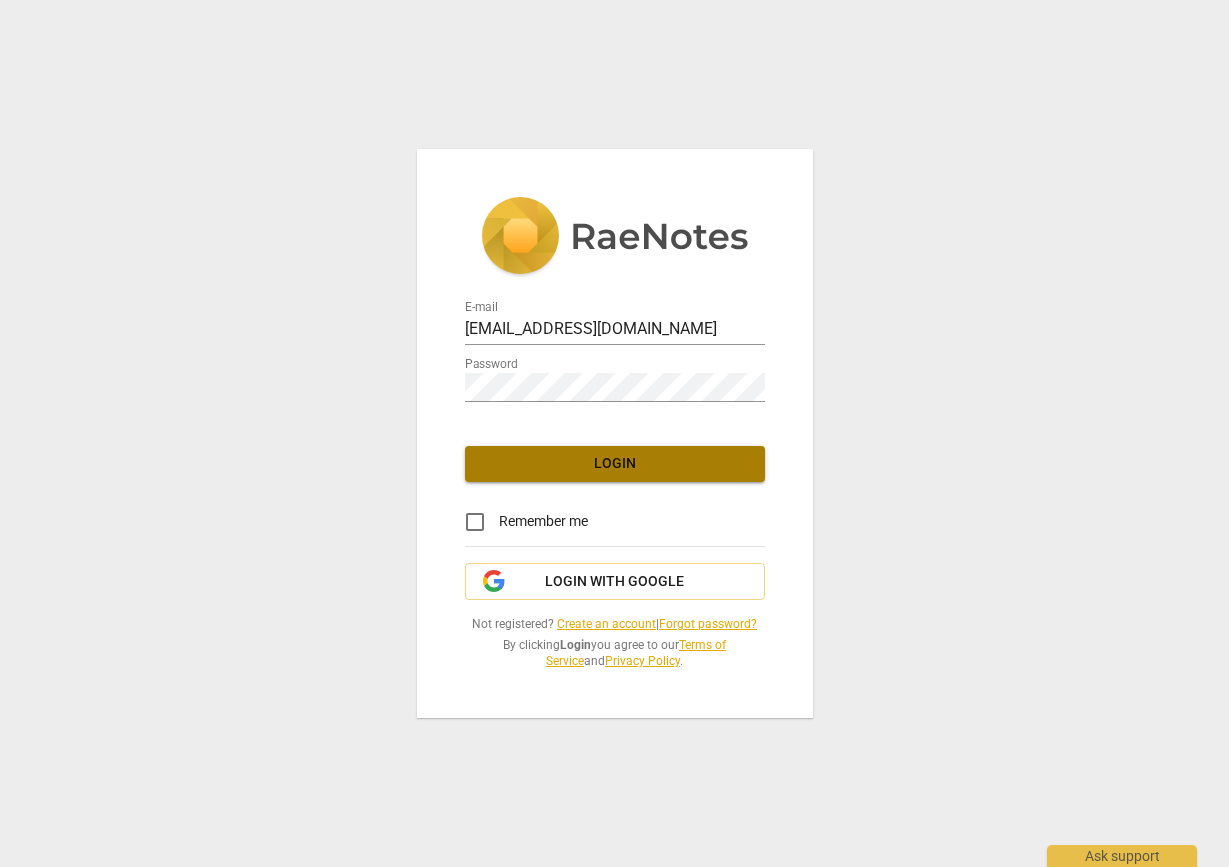click on "Login" at bounding box center (615, 464) 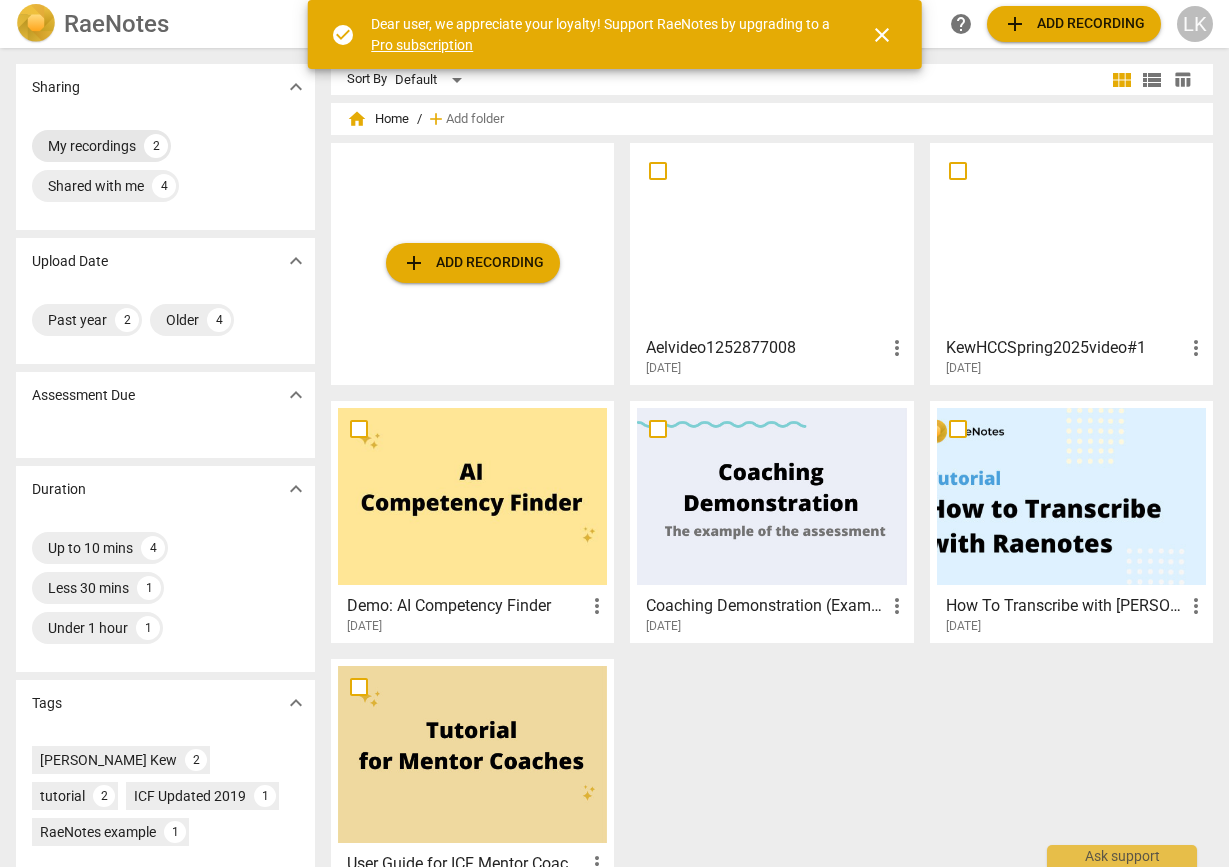 click on "My recordings" at bounding box center [92, 146] 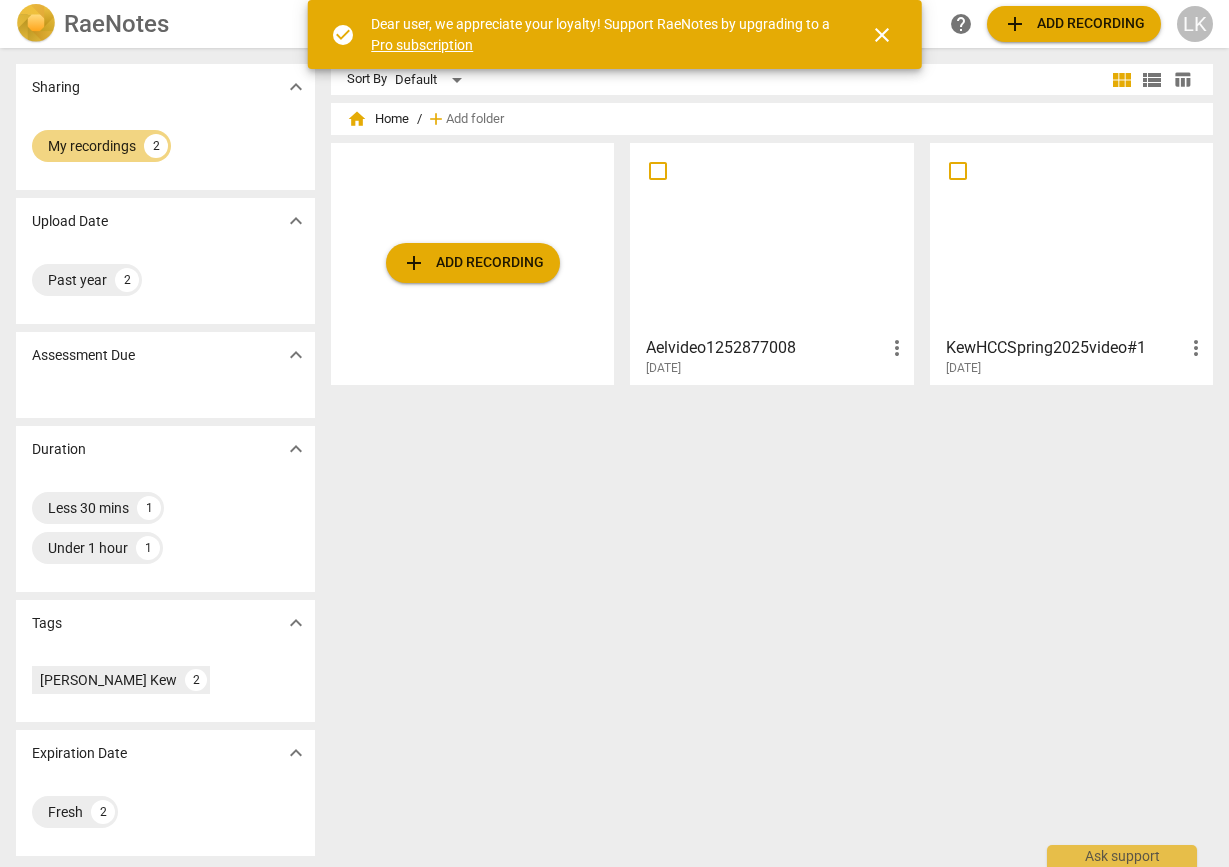click on "Past year 2" at bounding box center (165, 280) 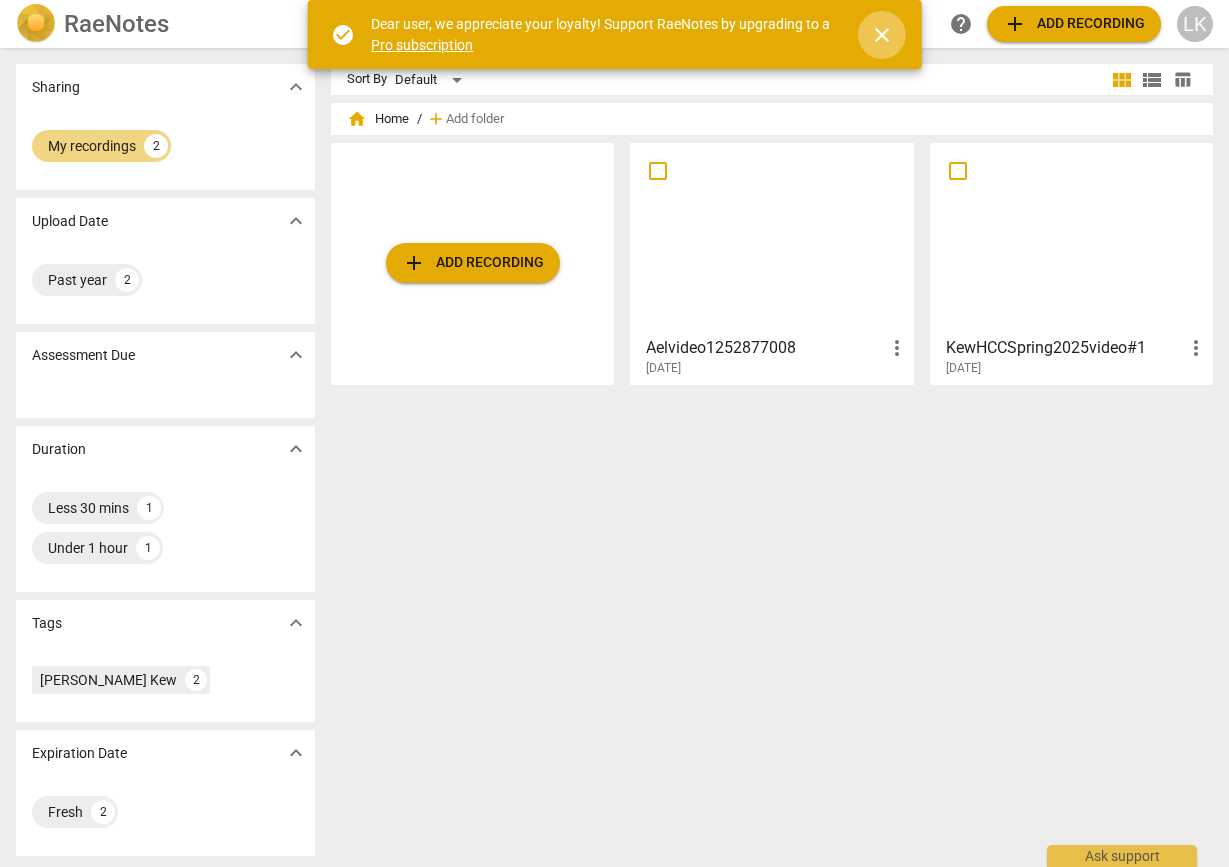 click on "close" at bounding box center [882, 35] 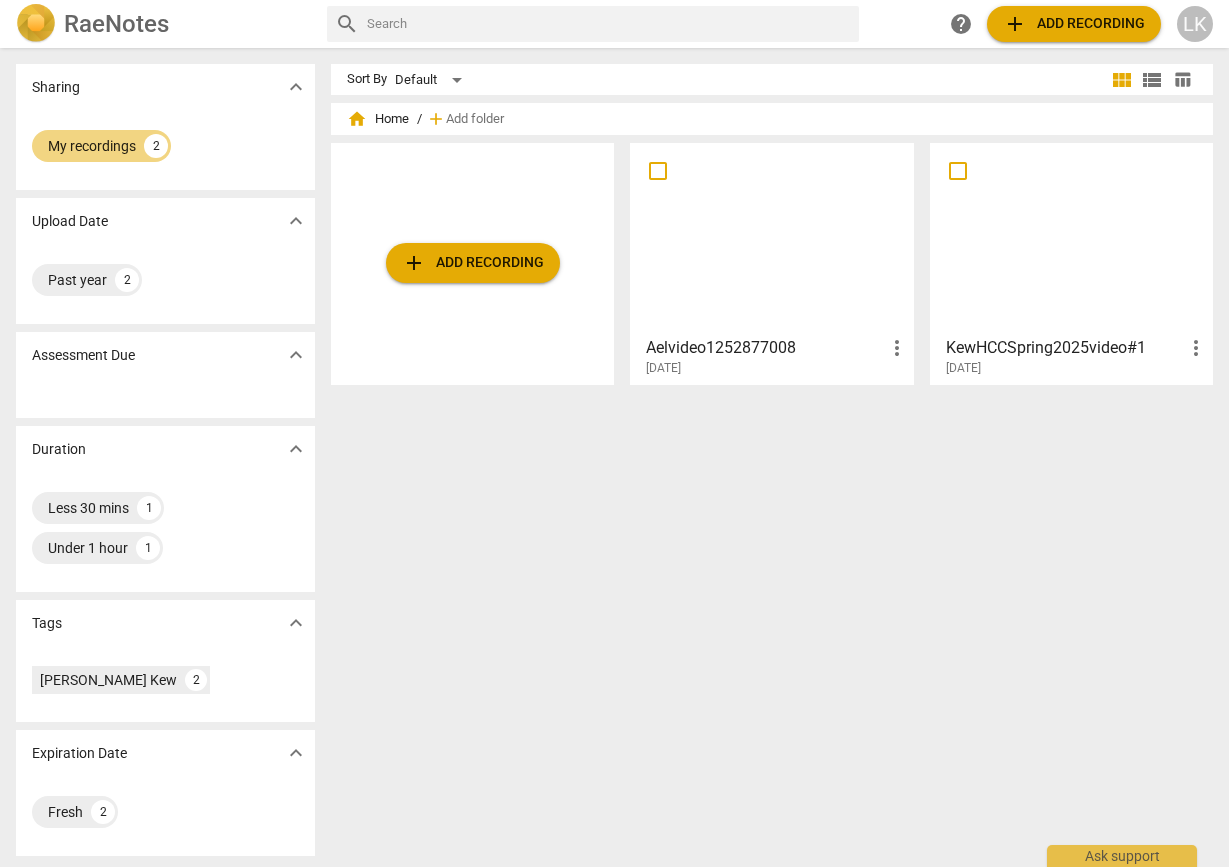 click at bounding box center [771, 238] 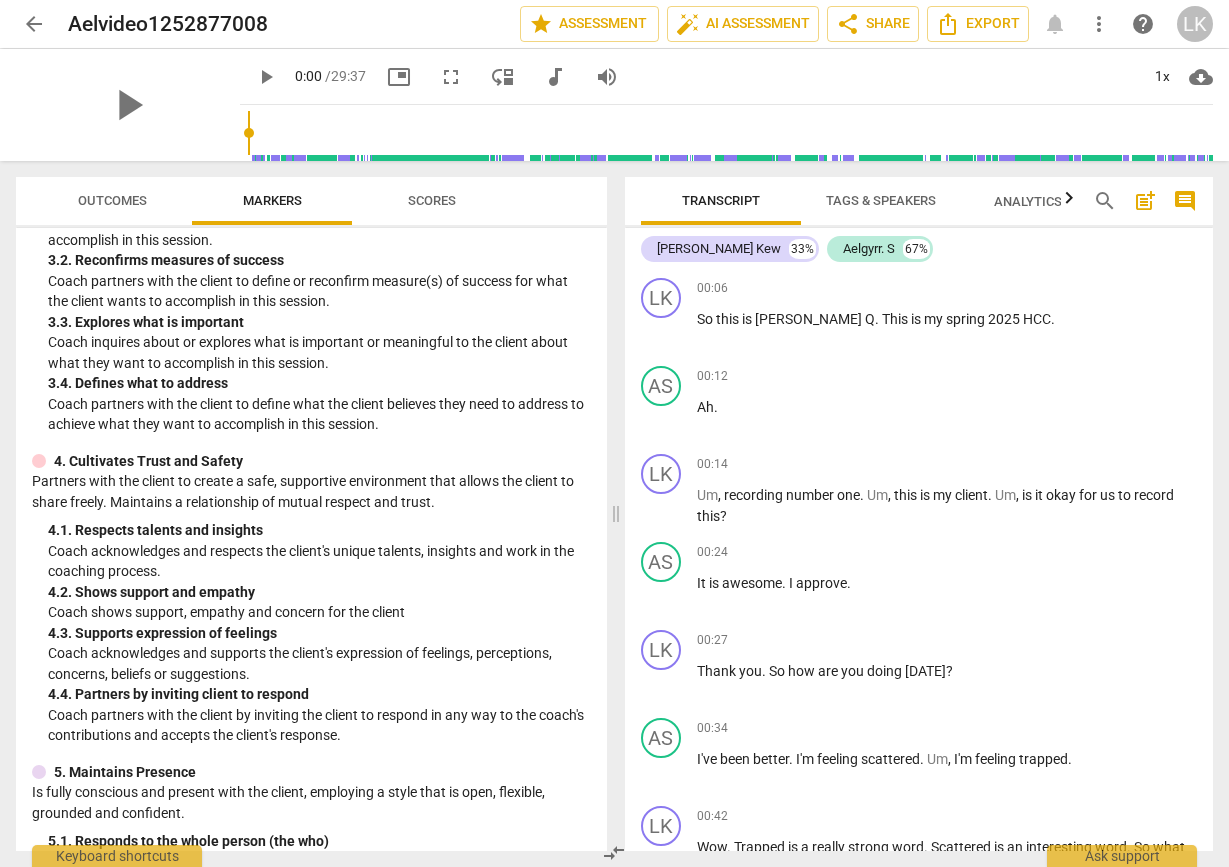 scroll, scrollTop: 642, scrollLeft: 0, axis: vertical 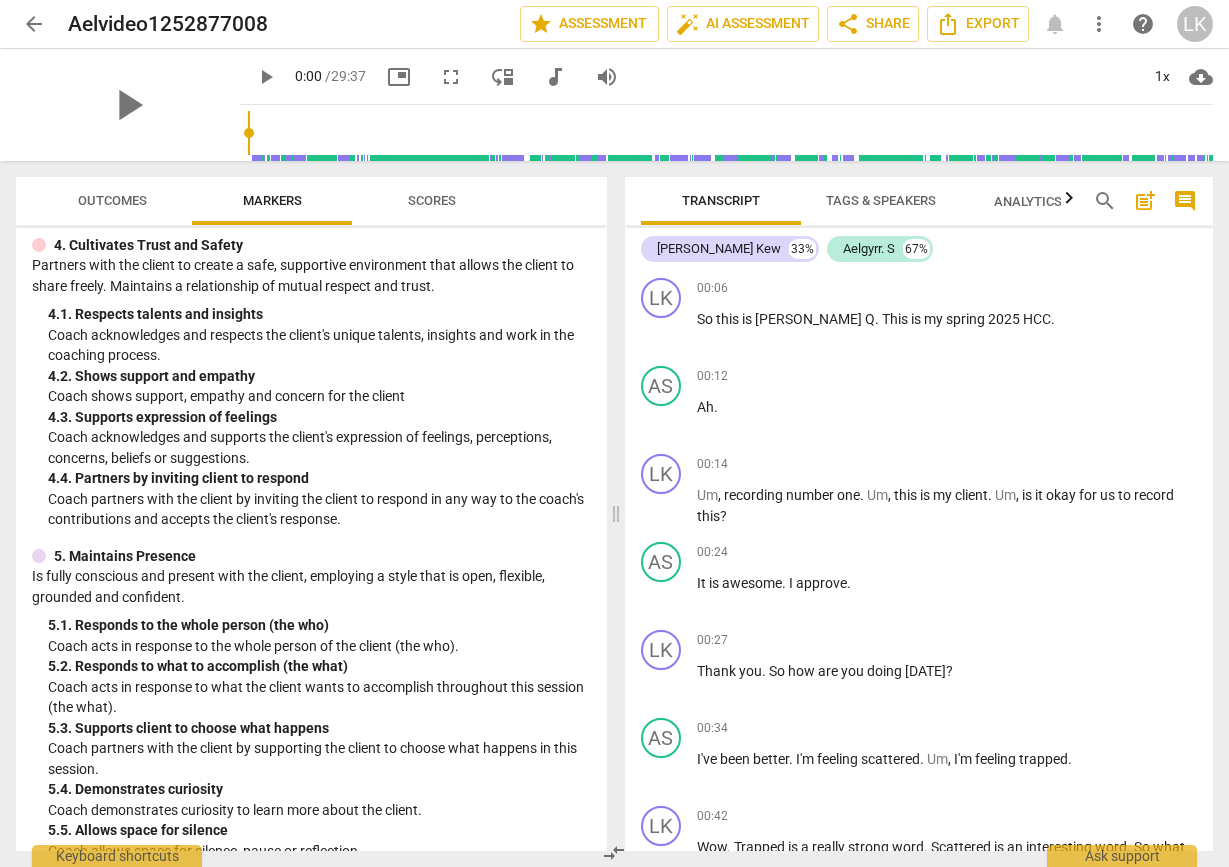 click at bounding box center (39, 245) 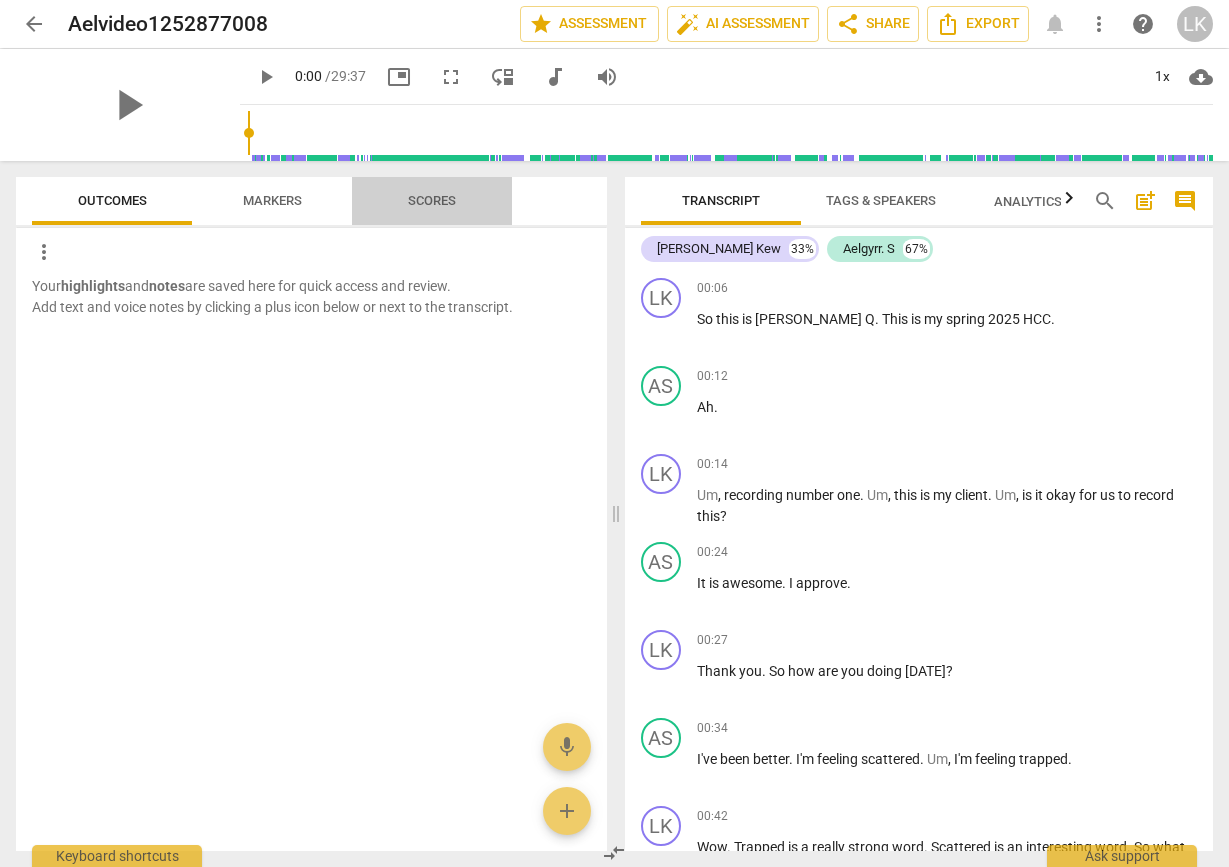 click on "Scores" at bounding box center [432, 200] 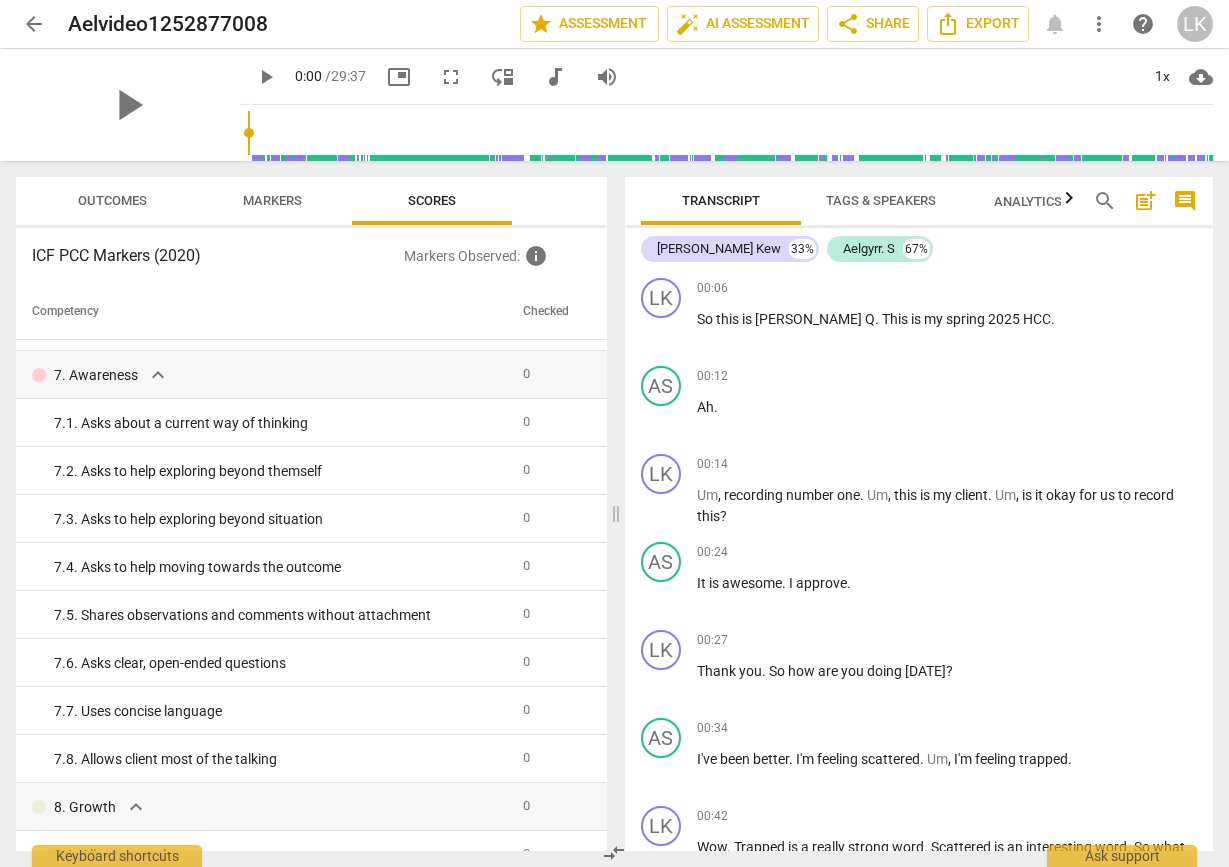 scroll, scrollTop: 1745, scrollLeft: 0, axis: vertical 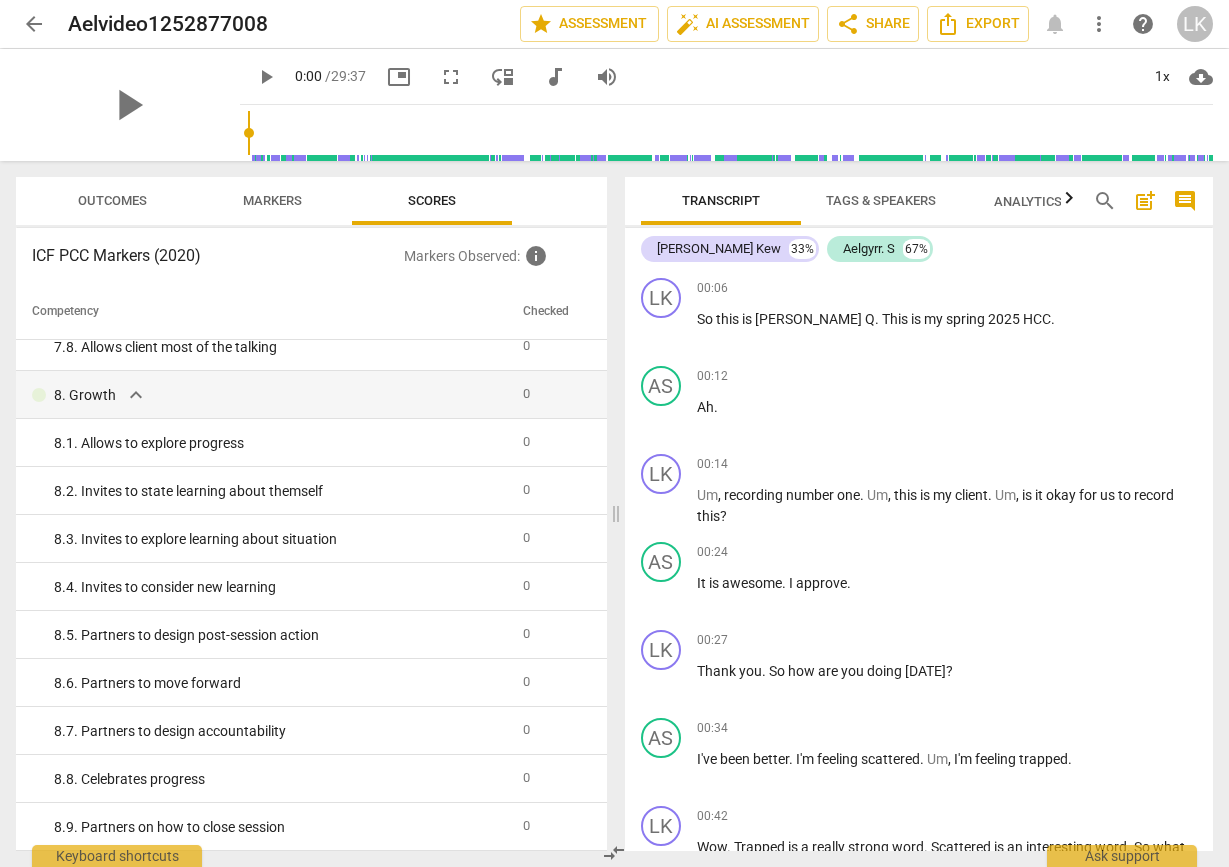 click on "Markers" at bounding box center (272, 200) 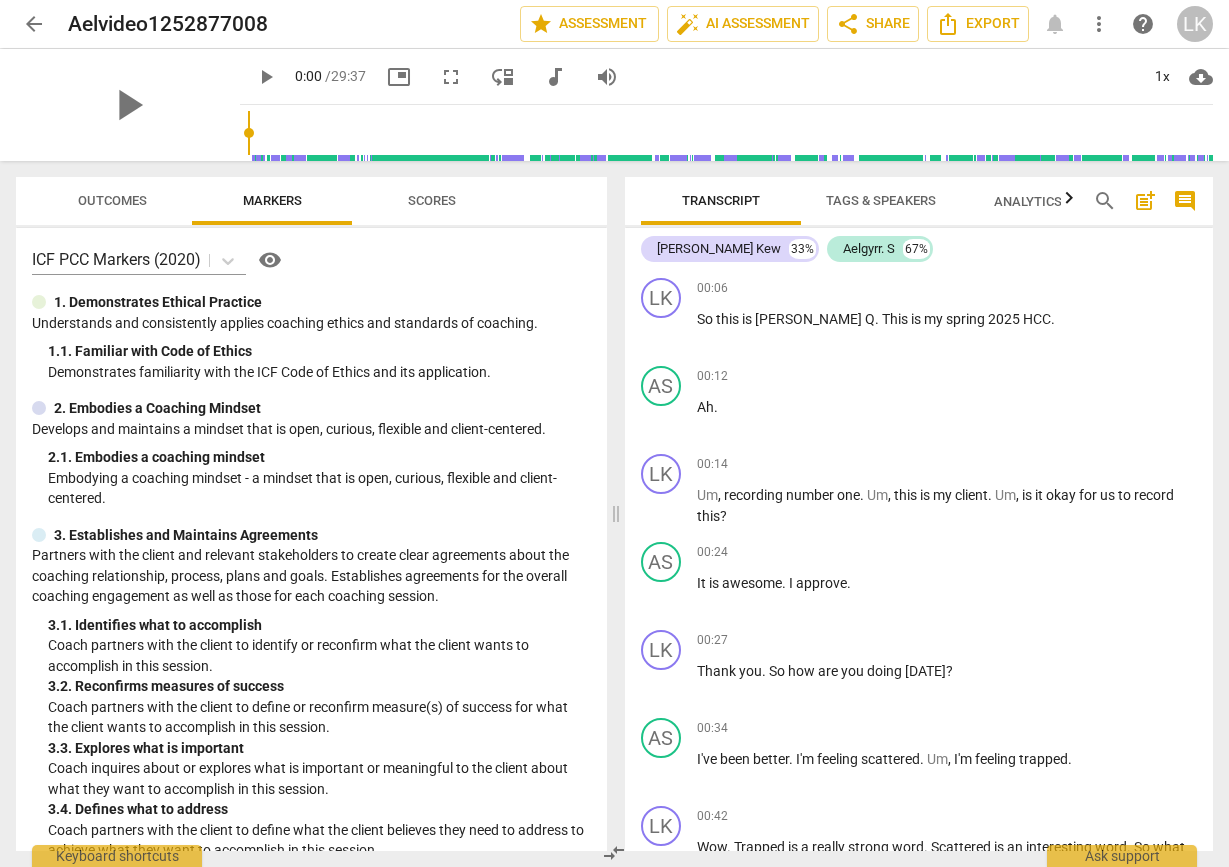 click on "Analytics   New" at bounding box center [1040, 201] 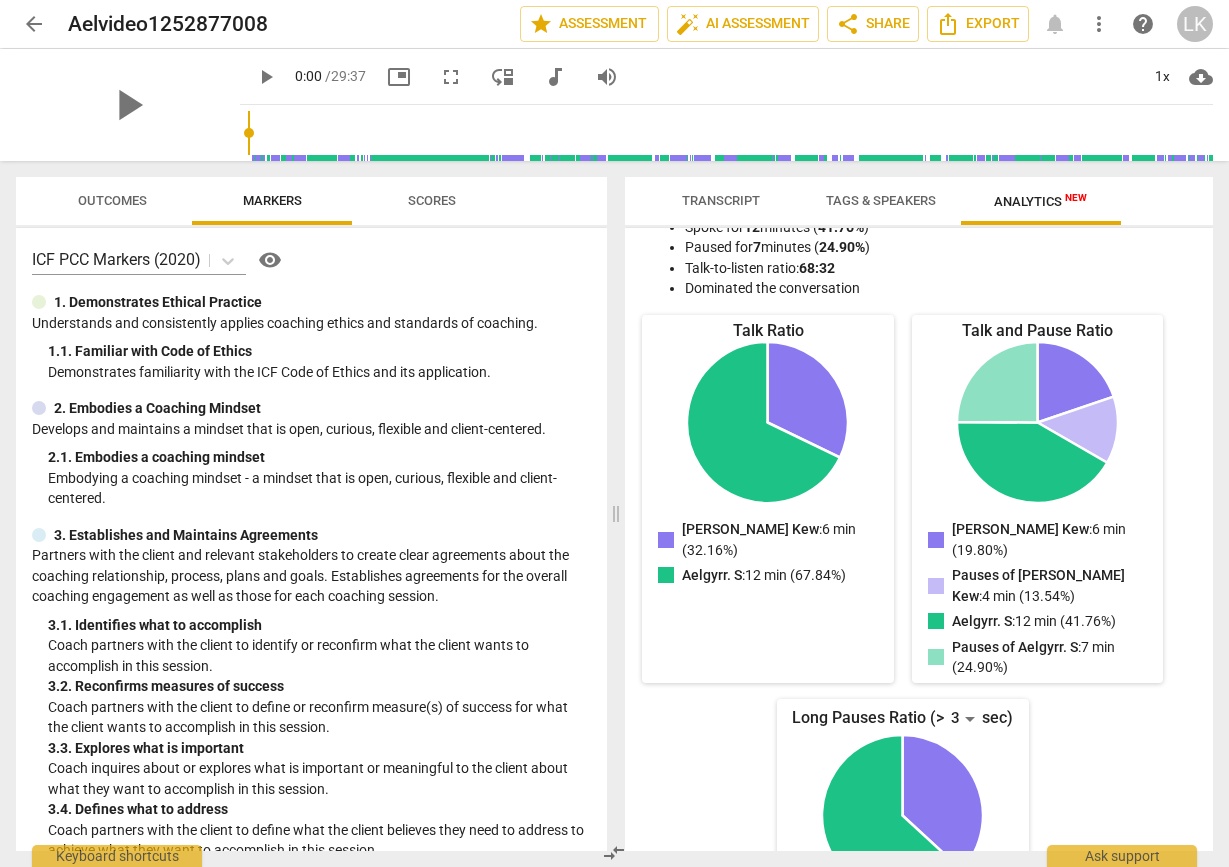 scroll, scrollTop: 290, scrollLeft: 0, axis: vertical 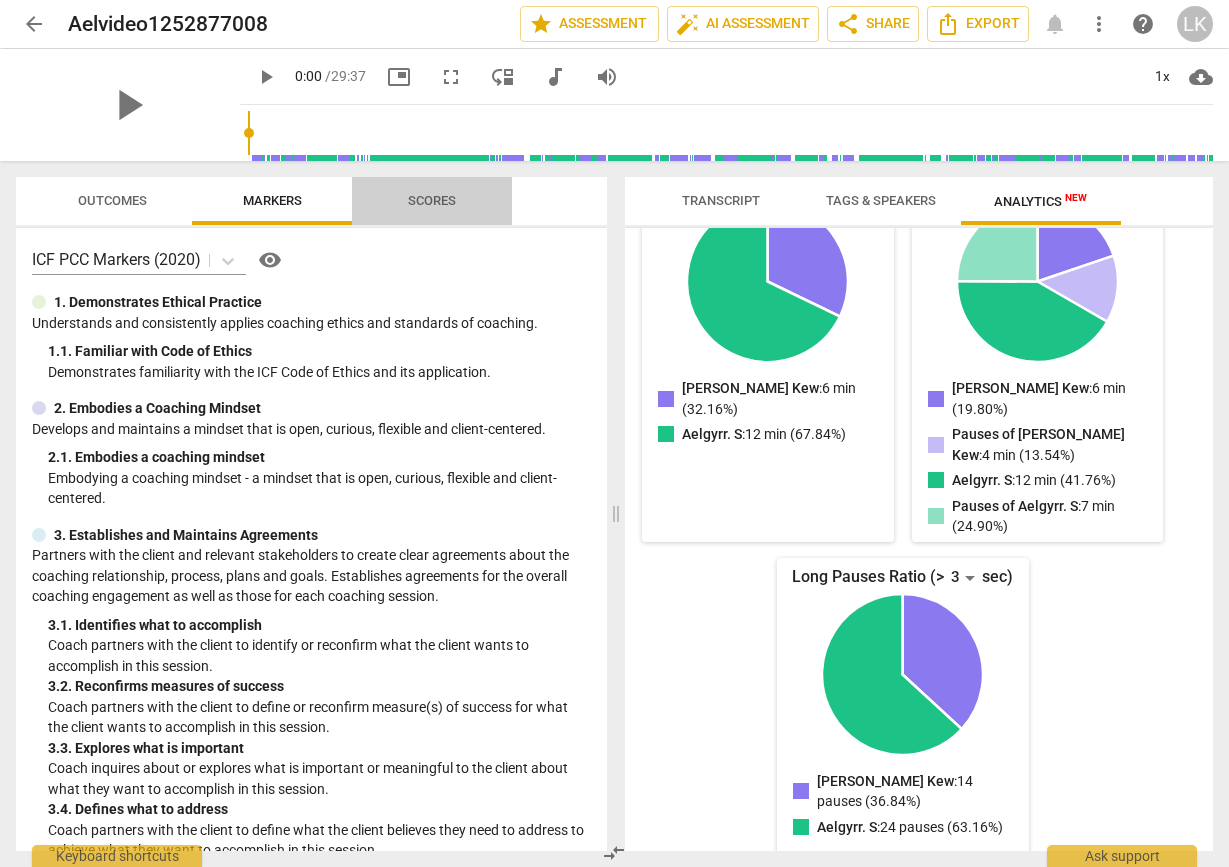 click on "Scores" at bounding box center [432, 200] 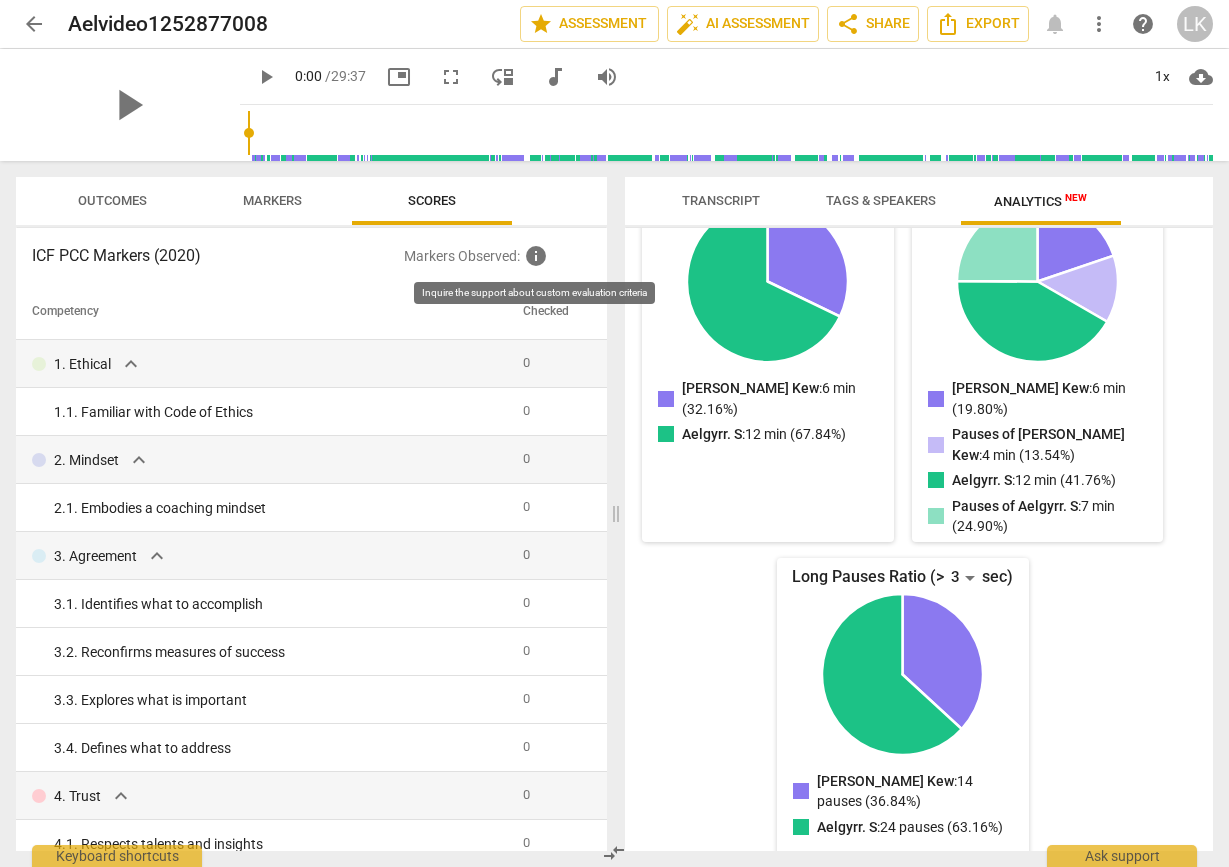 click on "info" at bounding box center (536, 256) 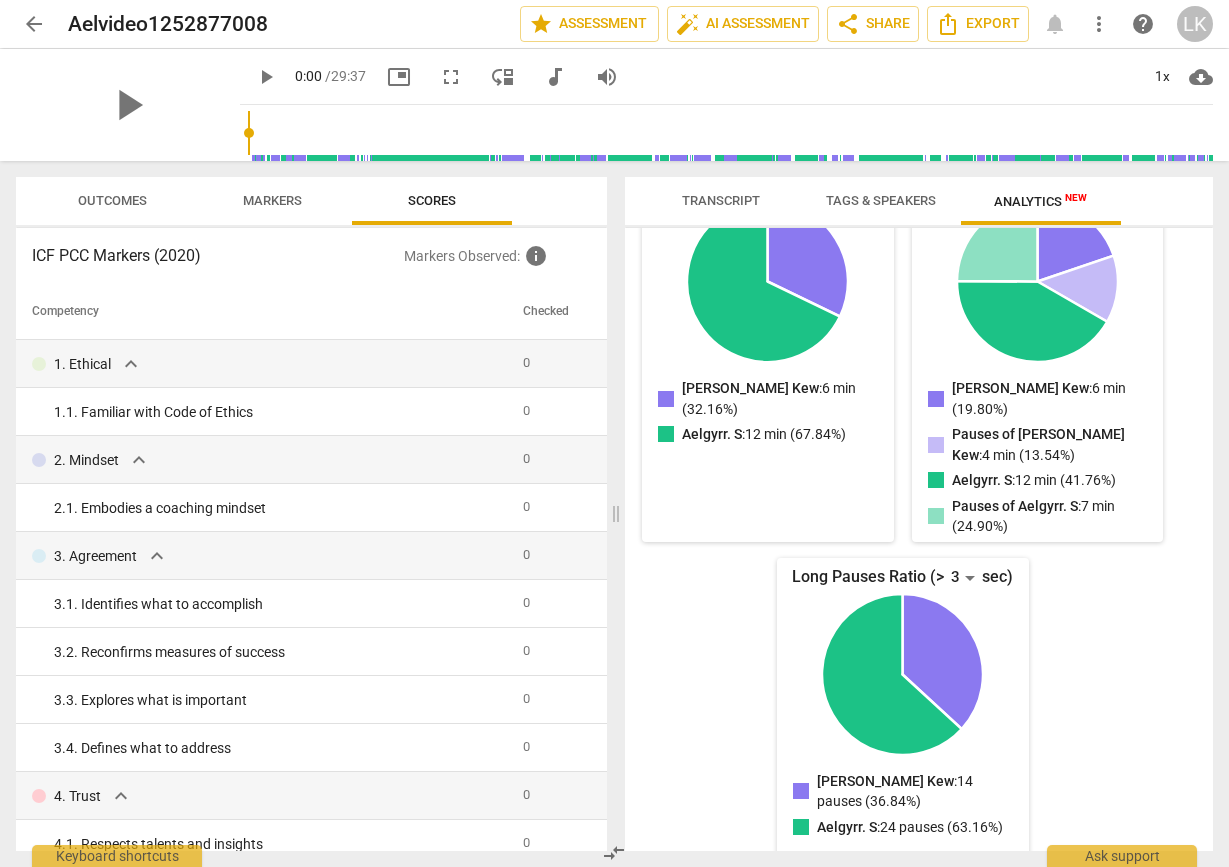 click on "Outcomes" at bounding box center [112, 200] 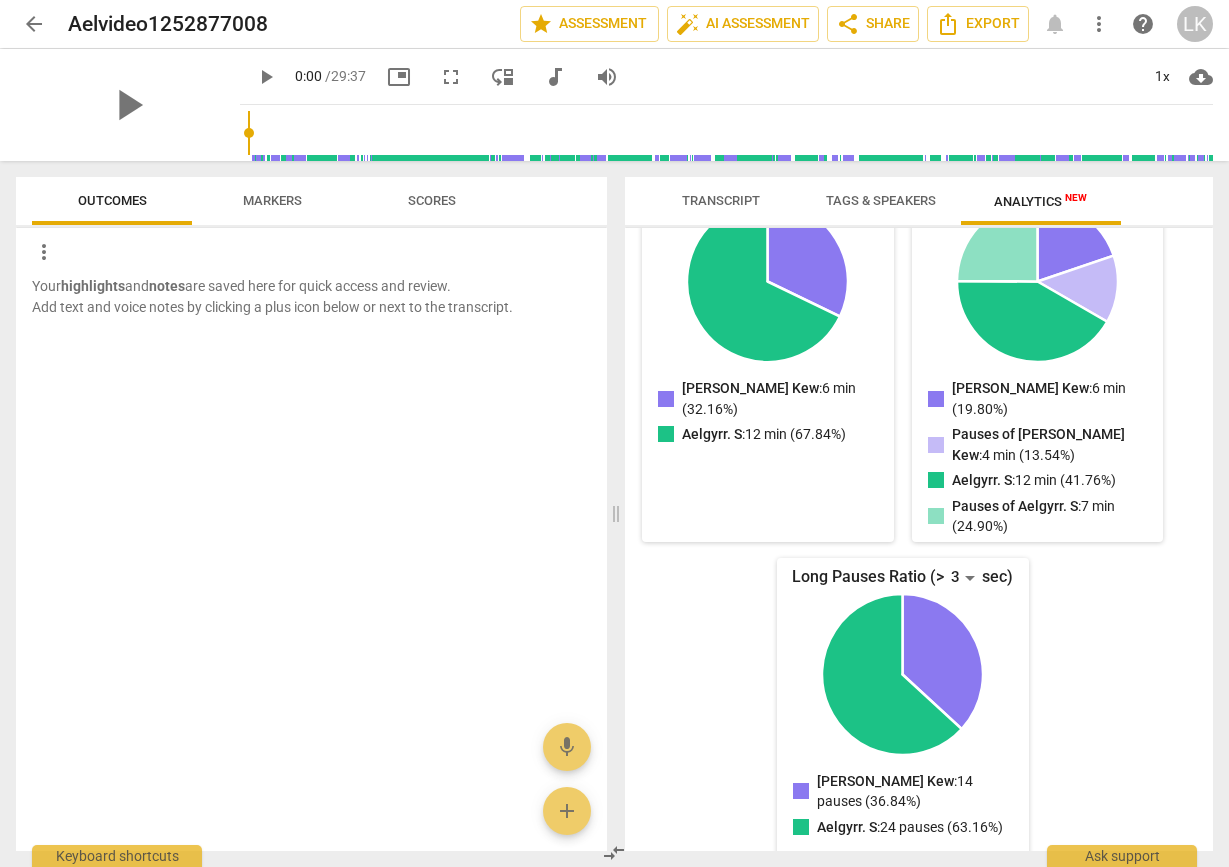 click on "Markers" at bounding box center [272, 200] 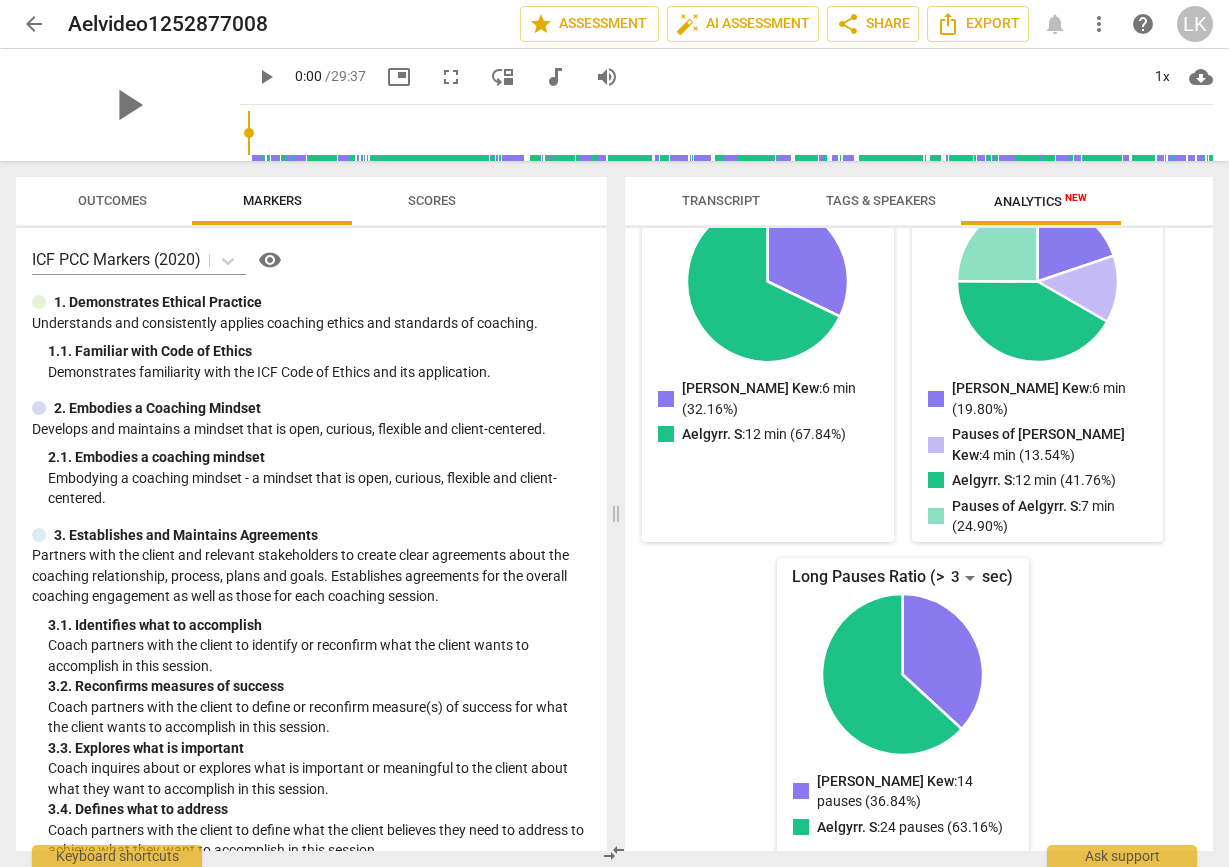 click on "play_arrow" at bounding box center [266, 77] 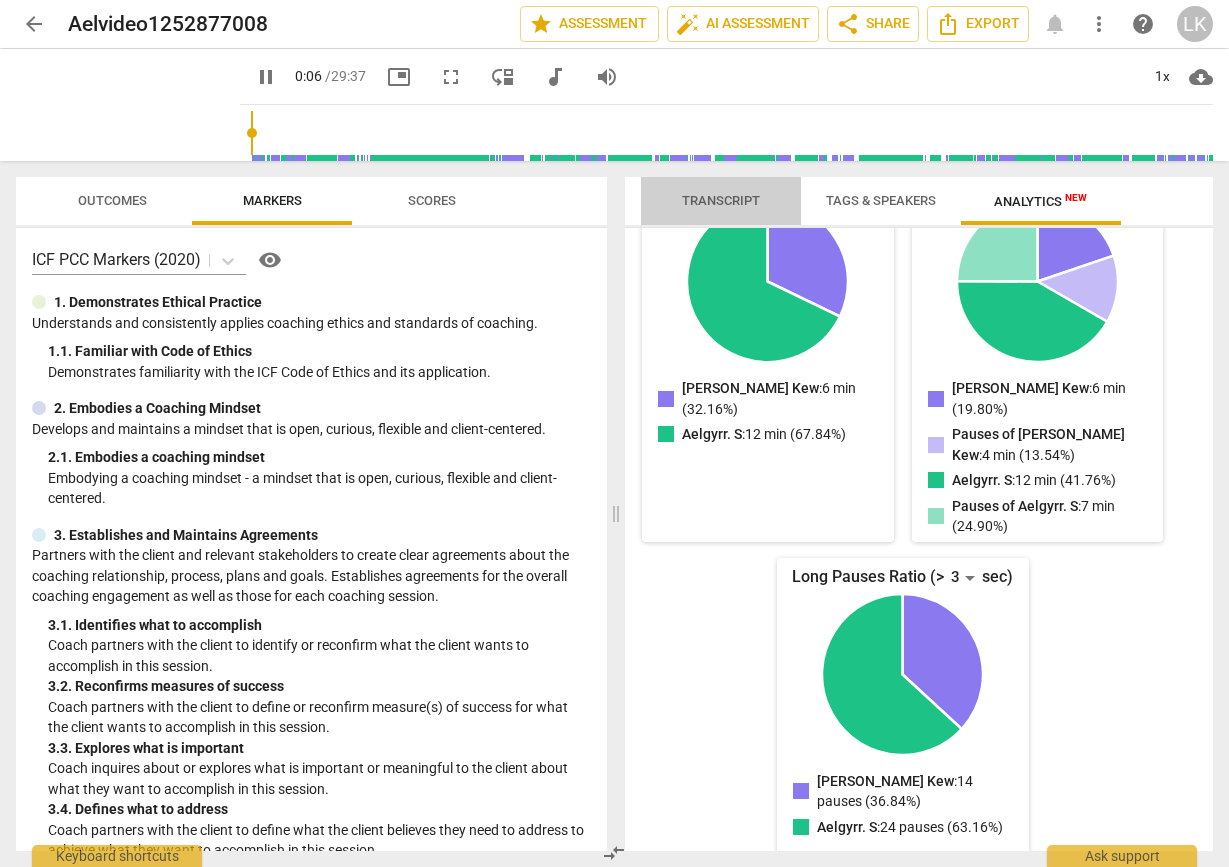 click on "Transcript" at bounding box center [721, 201] 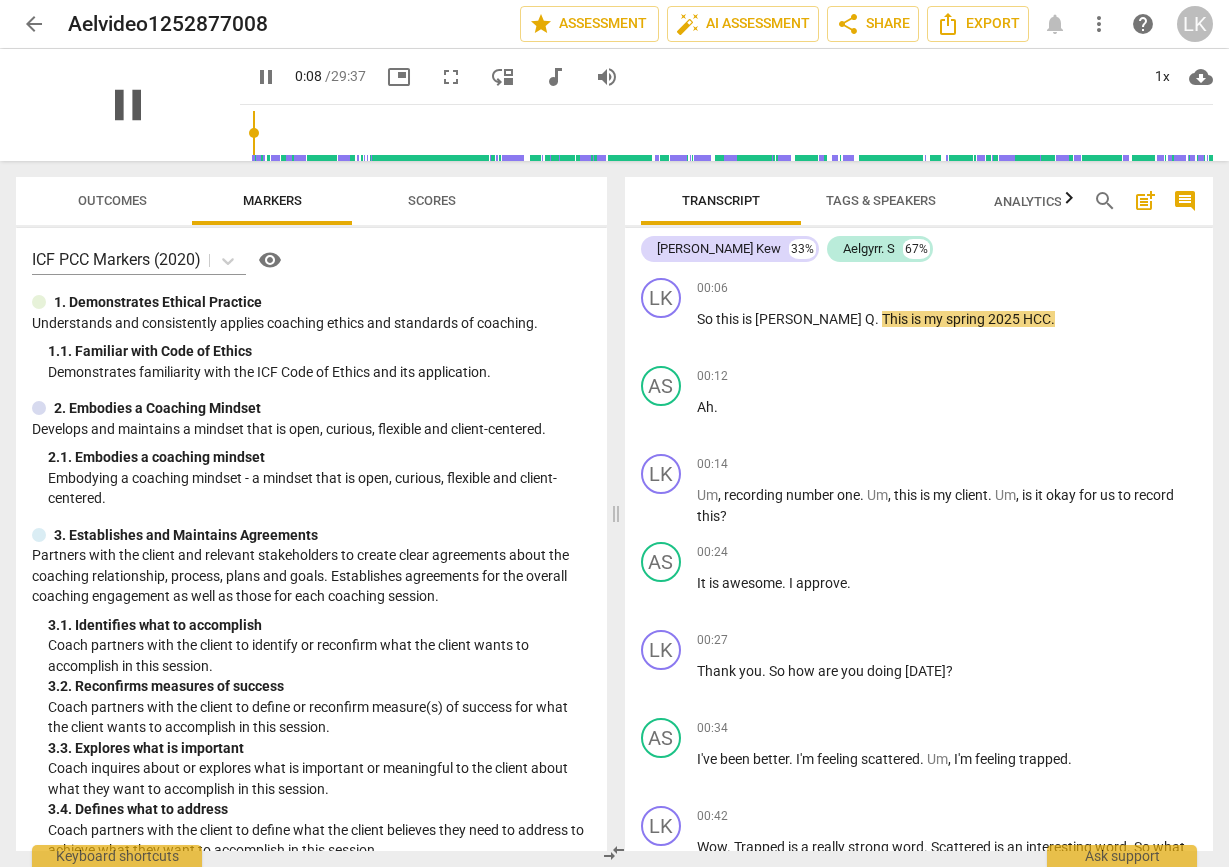 click on "pause" at bounding box center (128, 105) 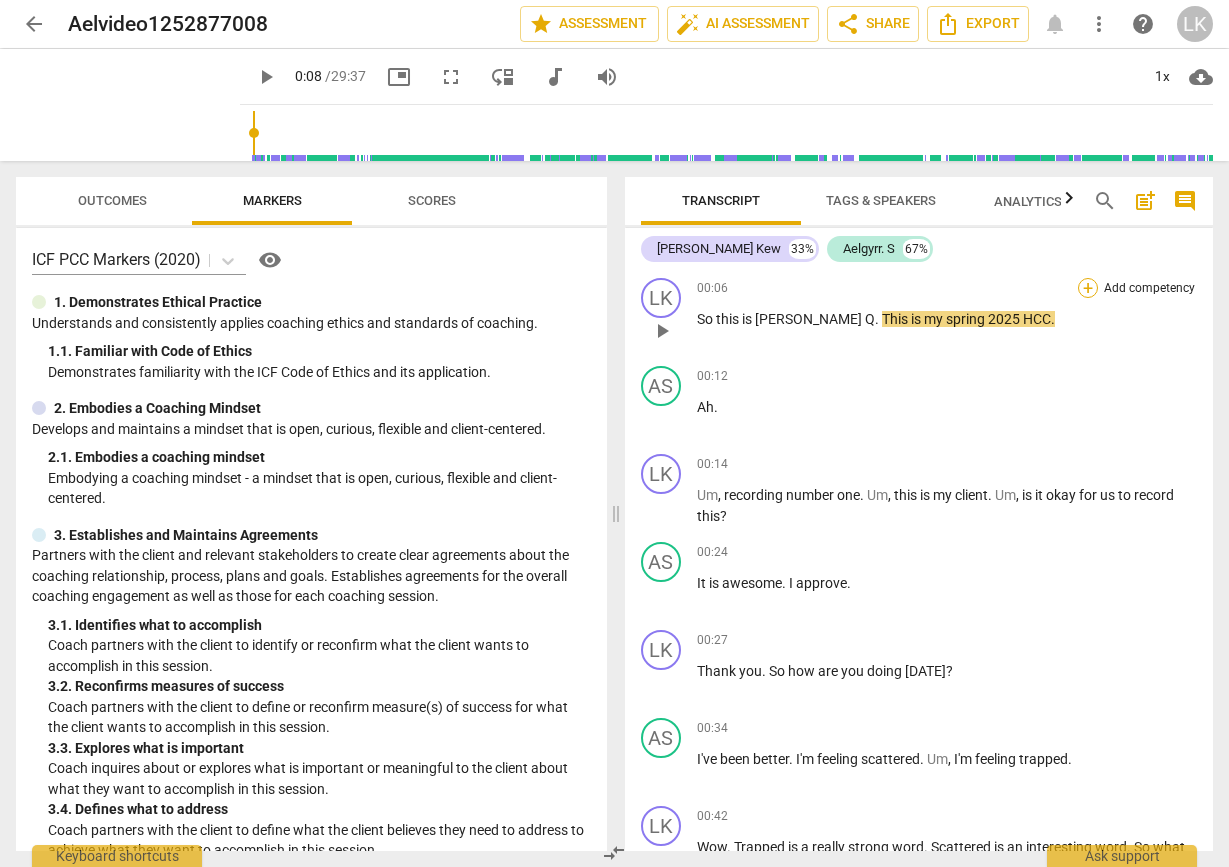 click on "+" at bounding box center [1088, 288] 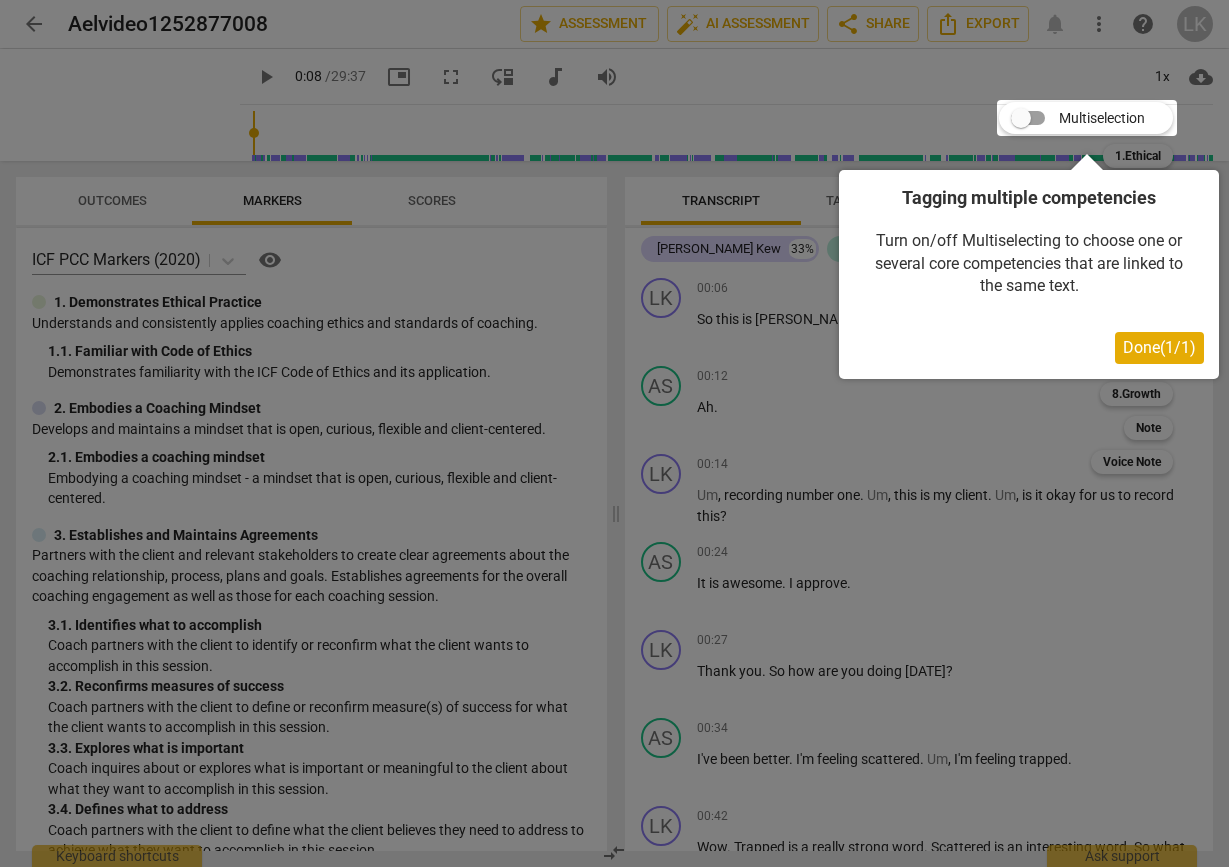 click on "Done  ( 1 / 1 )" at bounding box center (1159, 348) 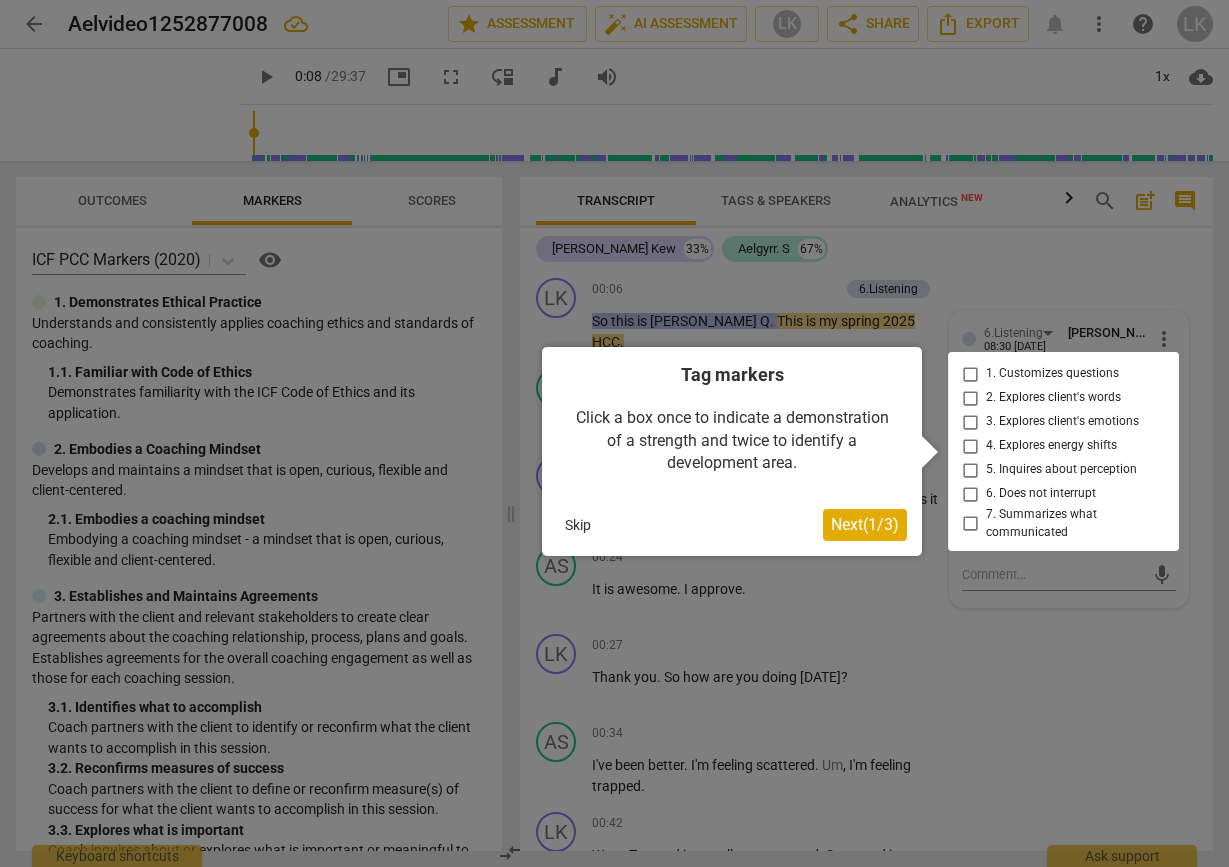 click at bounding box center (614, 433) 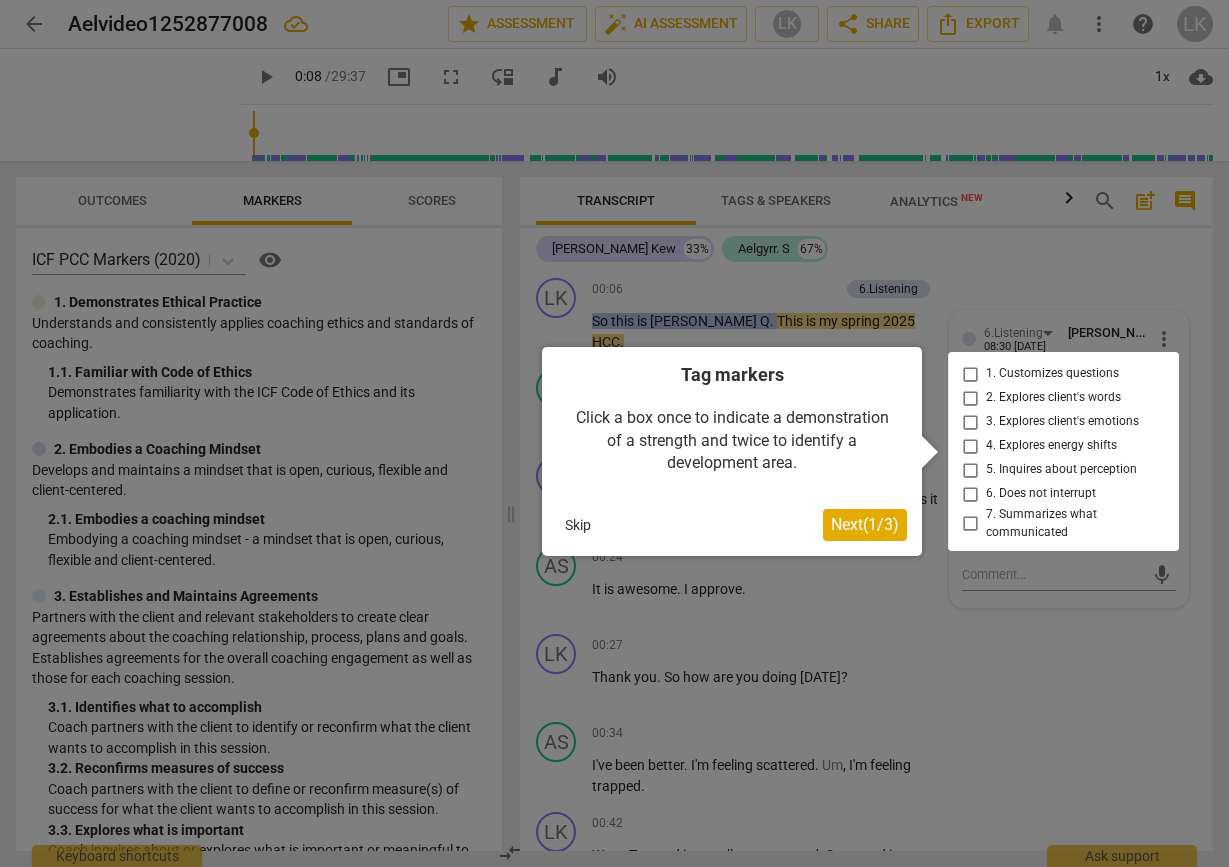 click at bounding box center (614, 433) 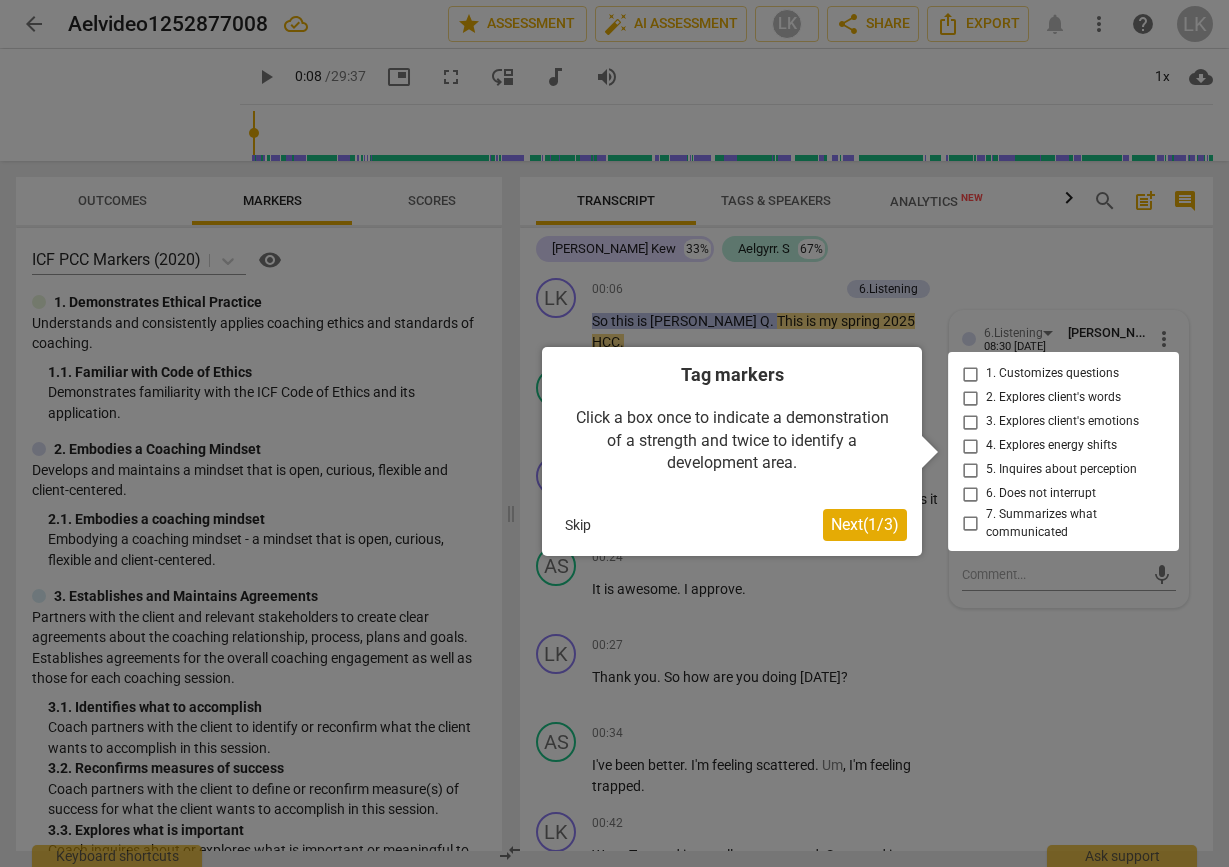 click on "Skip" at bounding box center [578, 525] 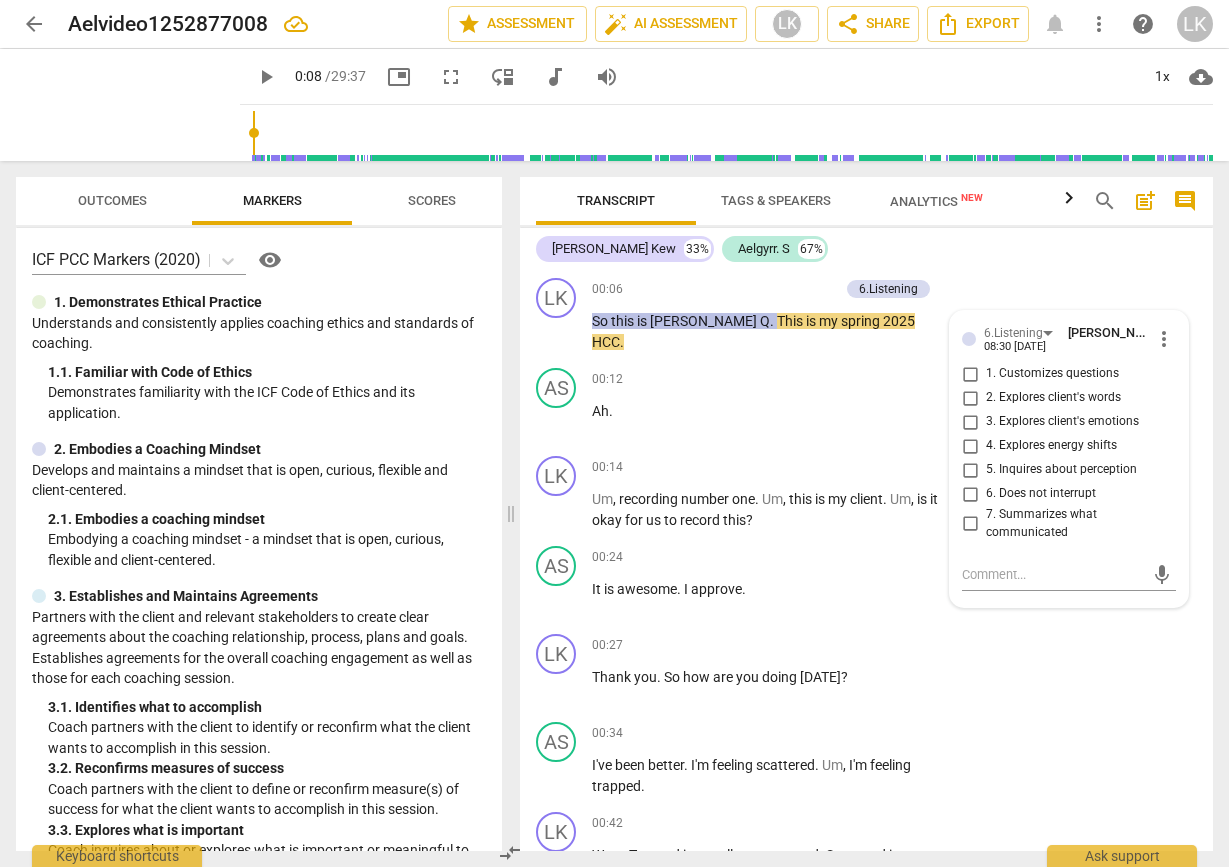 click on "Analytics   New" at bounding box center [936, 201] 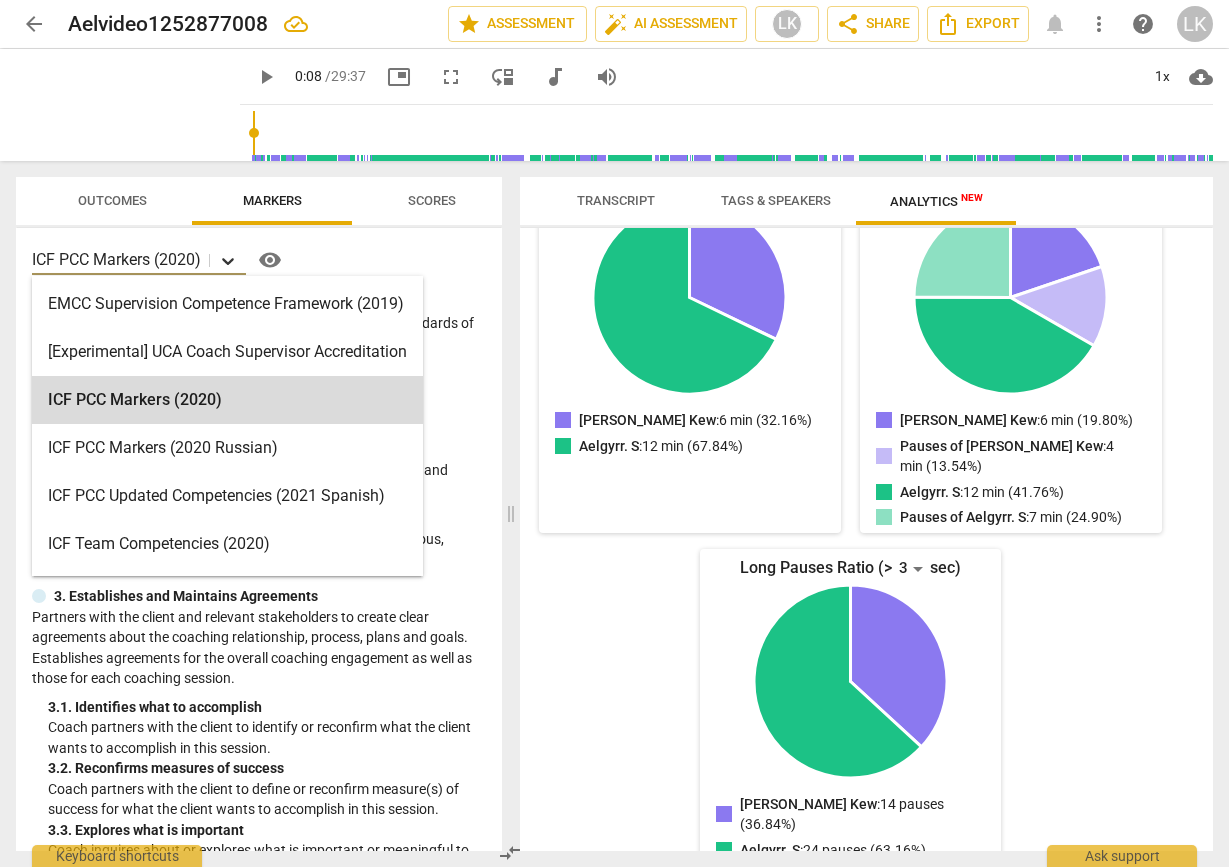 click 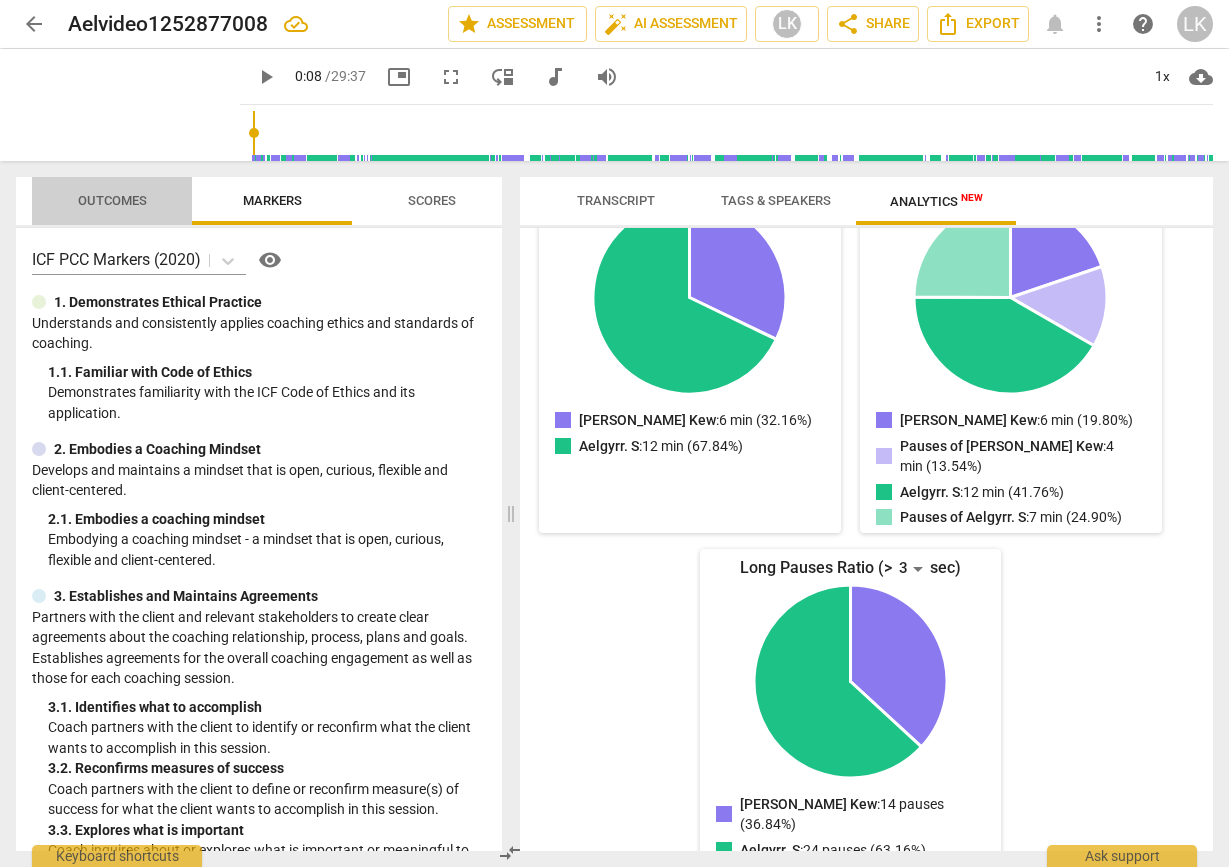 click on "Outcomes" at bounding box center (112, 201) 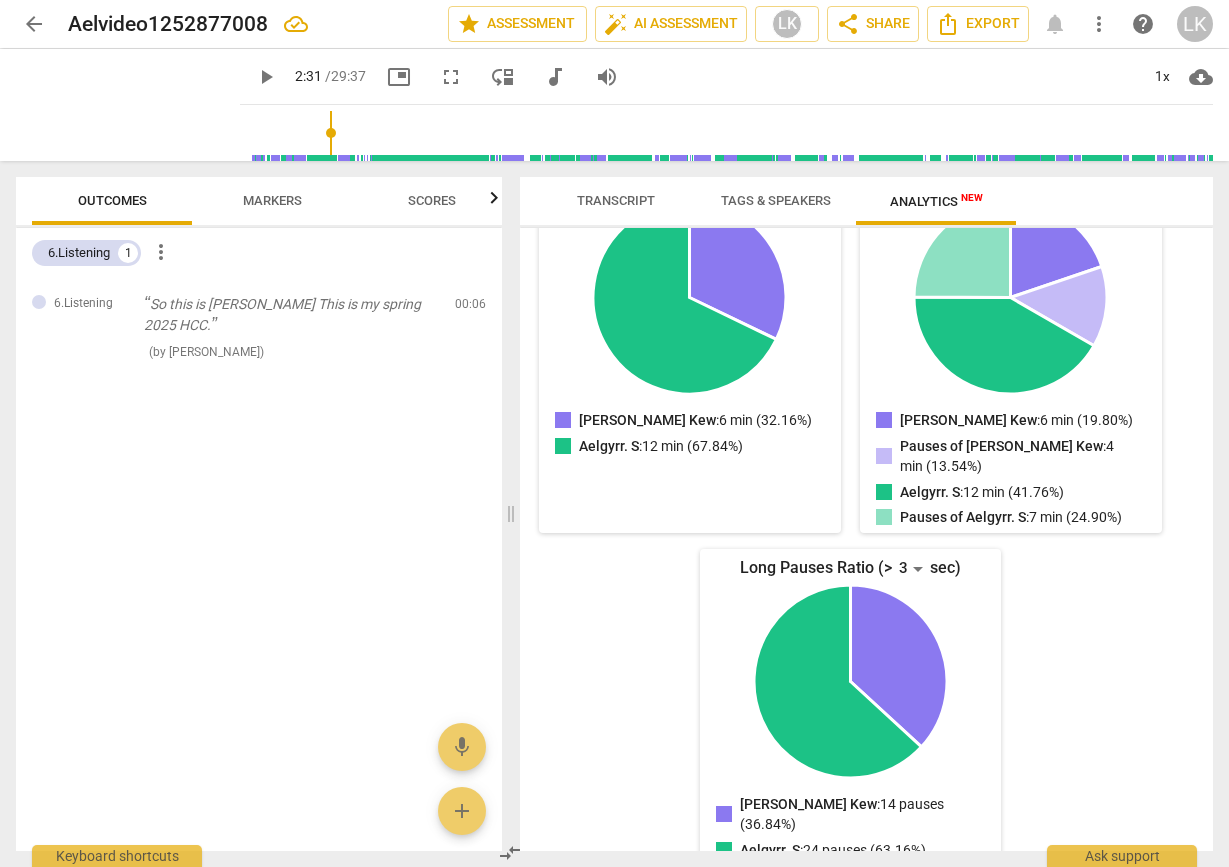 drag, startPoint x: 231, startPoint y: 134, endPoint x: 308, endPoint y: 148, distance: 78.26238 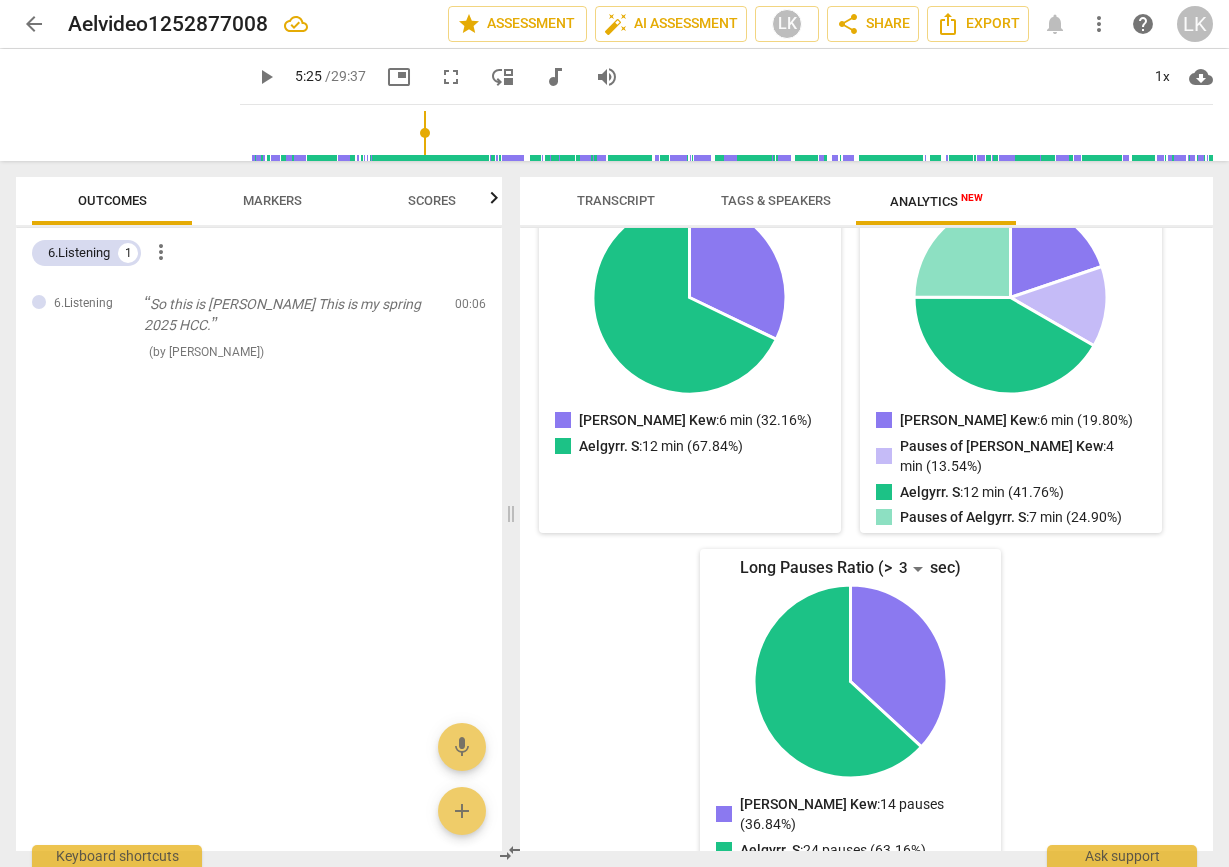 drag, startPoint x: 307, startPoint y: 132, endPoint x: 425, endPoint y: 128, distance: 118.06778 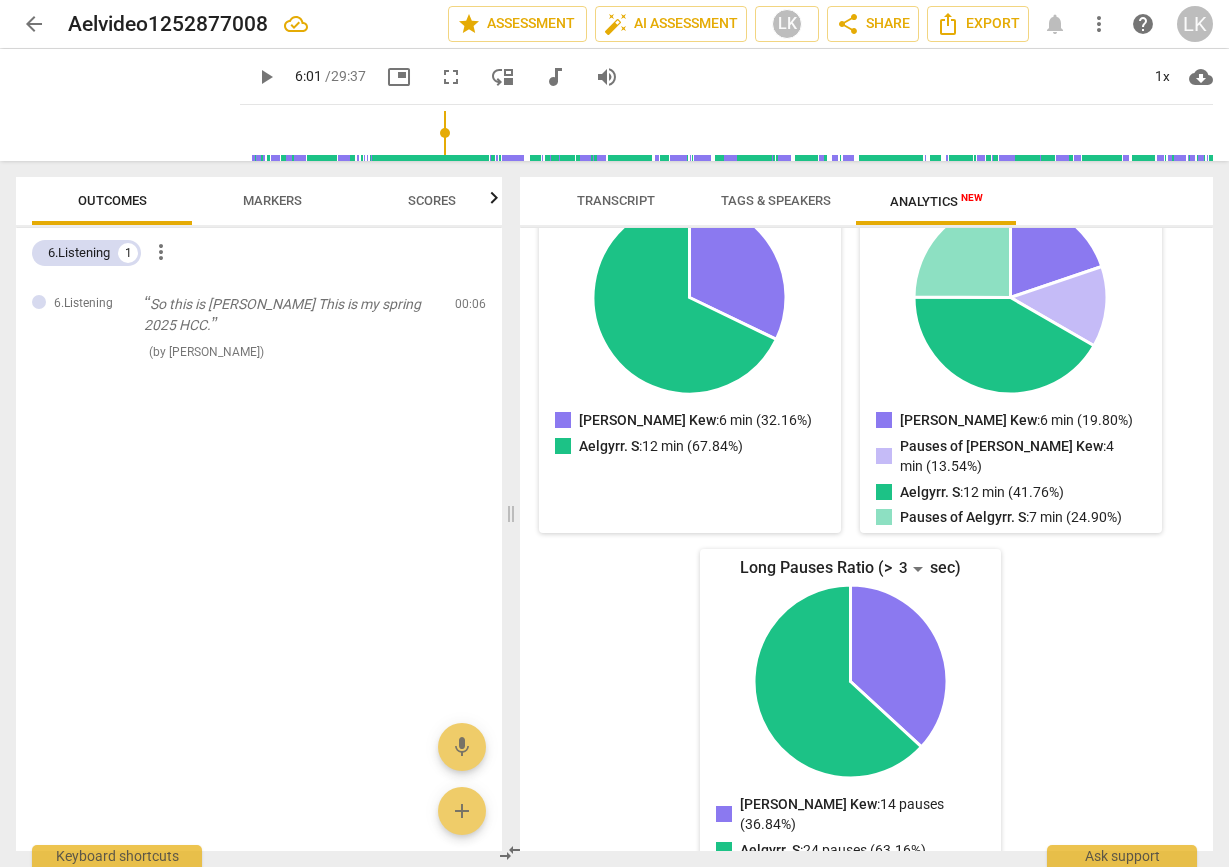 click on "Scores" at bounding box center (432, 200) 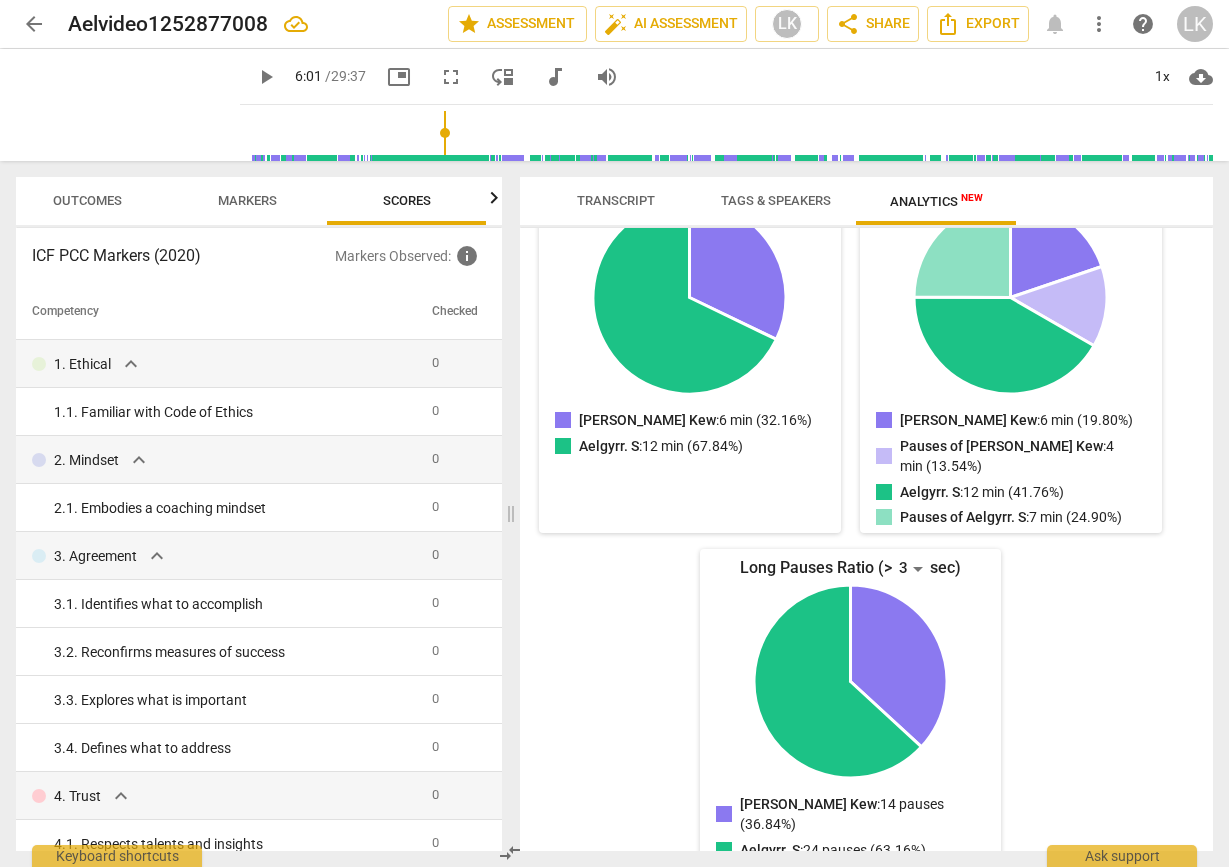 scroll, scrollTop: 0, scrollLeft: 26, axis: horizontal 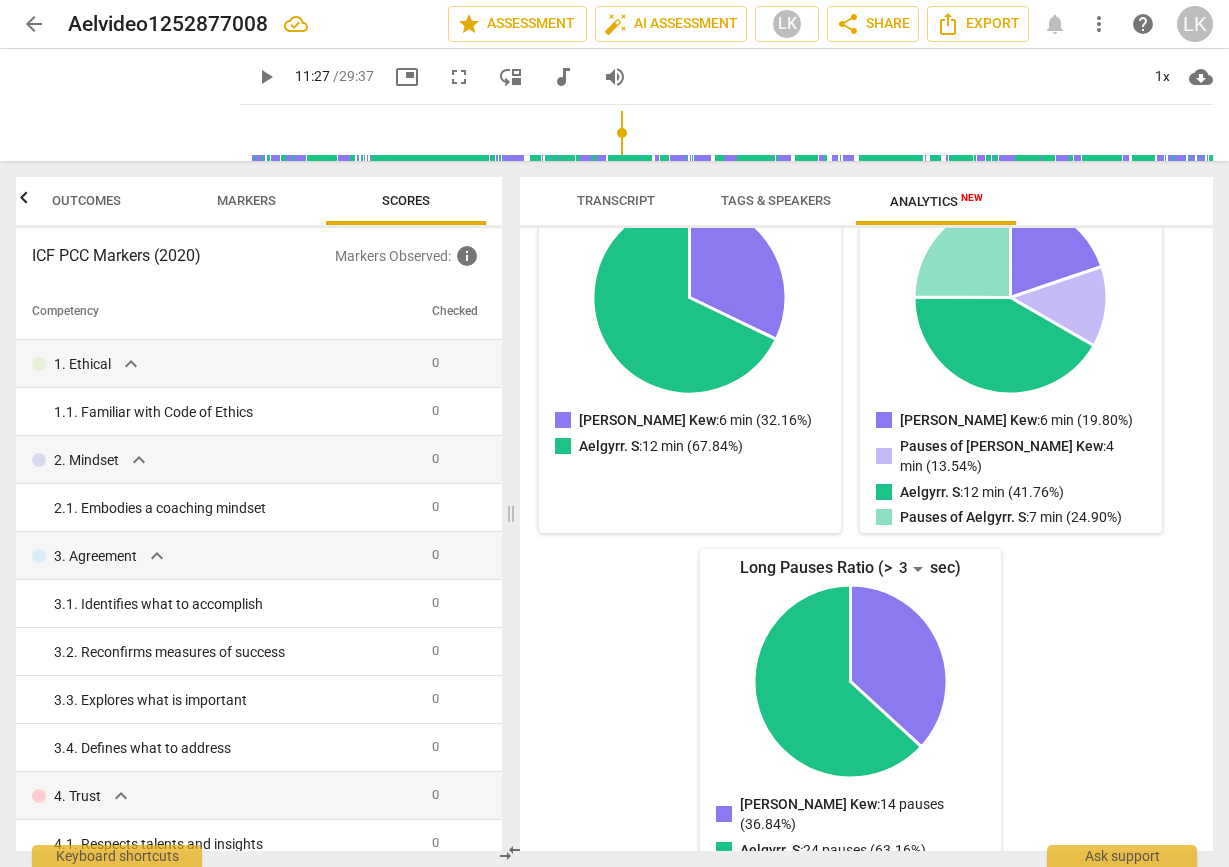 drag, startPoint x: 427, startPoint y: 128, endPoint x: 605, endPoint y: 152, distance: 179.61069 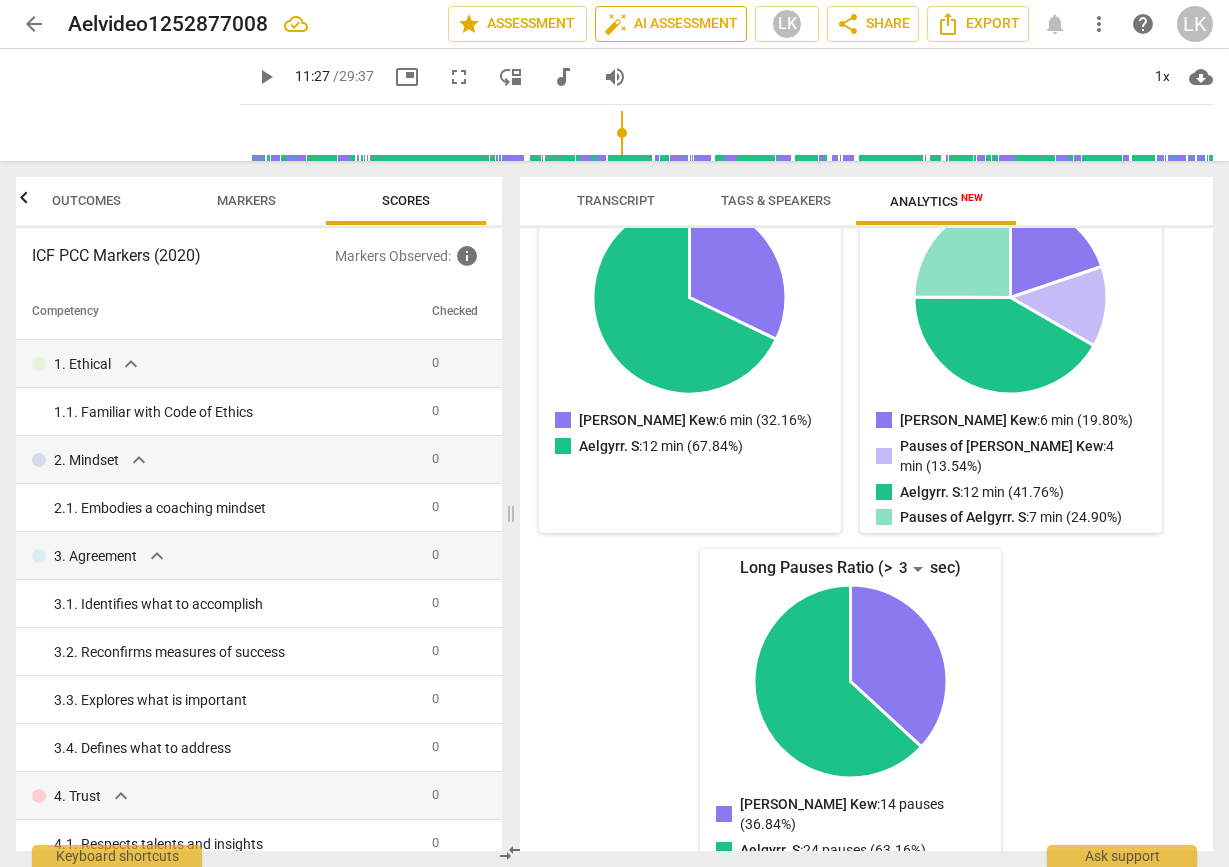 click on "auto_fix_high    AI Assessment" at bounding box center [671, 24] 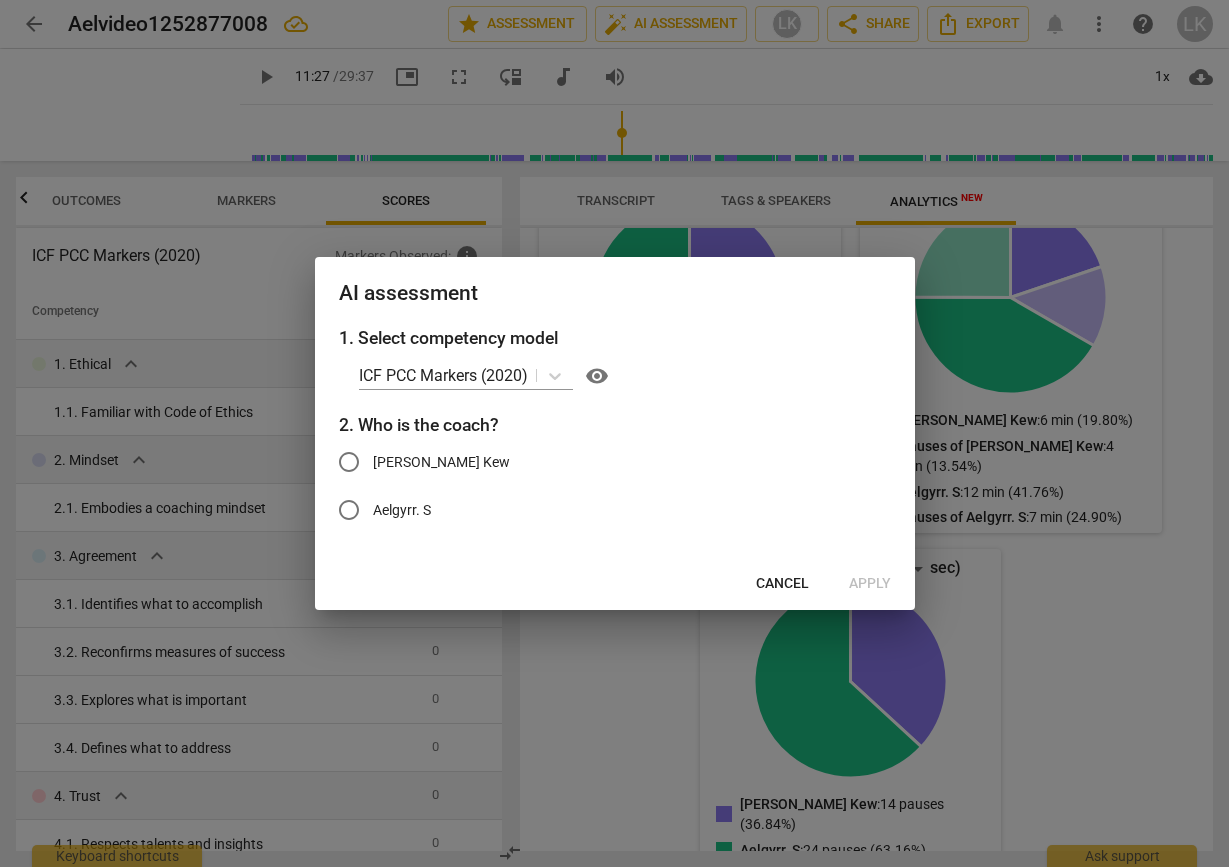 click on "[PERSON_NAME] Kew" at bounding box center (349, 462) 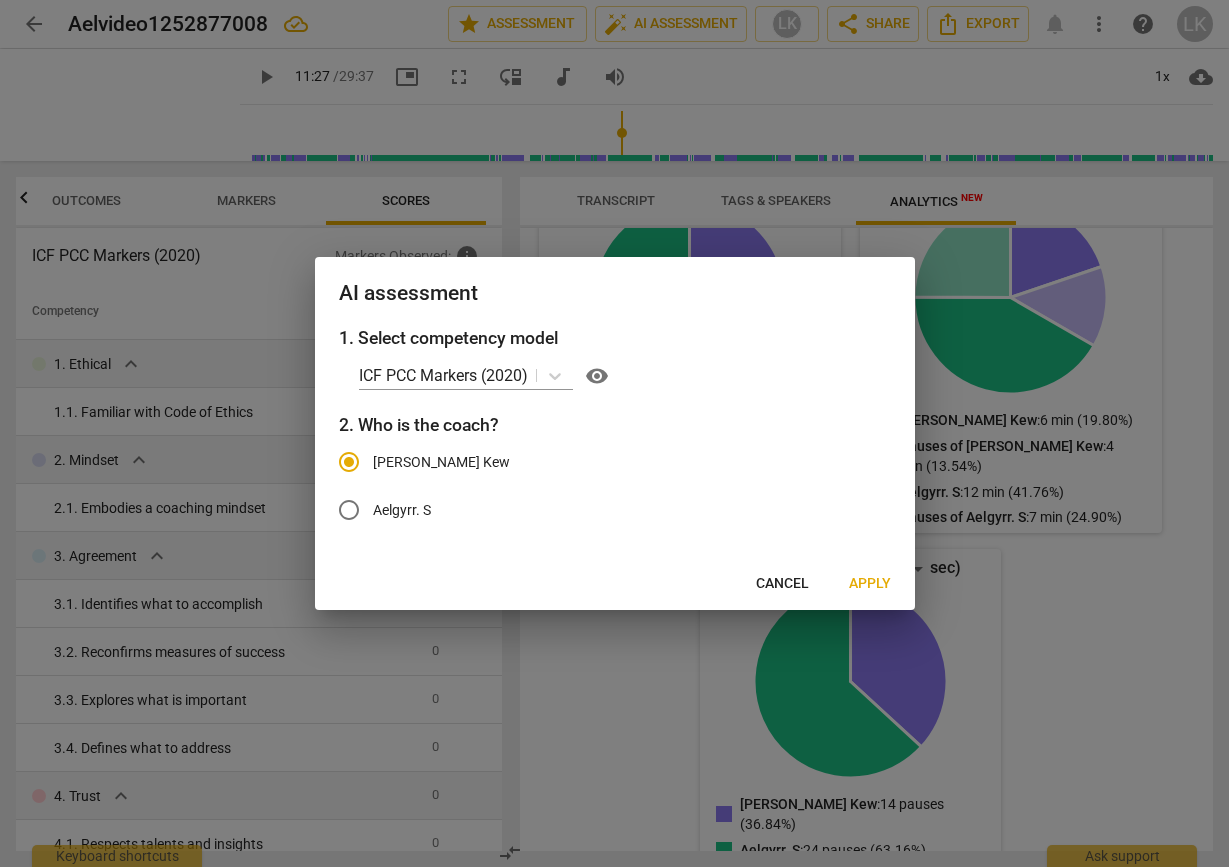 click on "Apply" at bounding box center (870, 584) 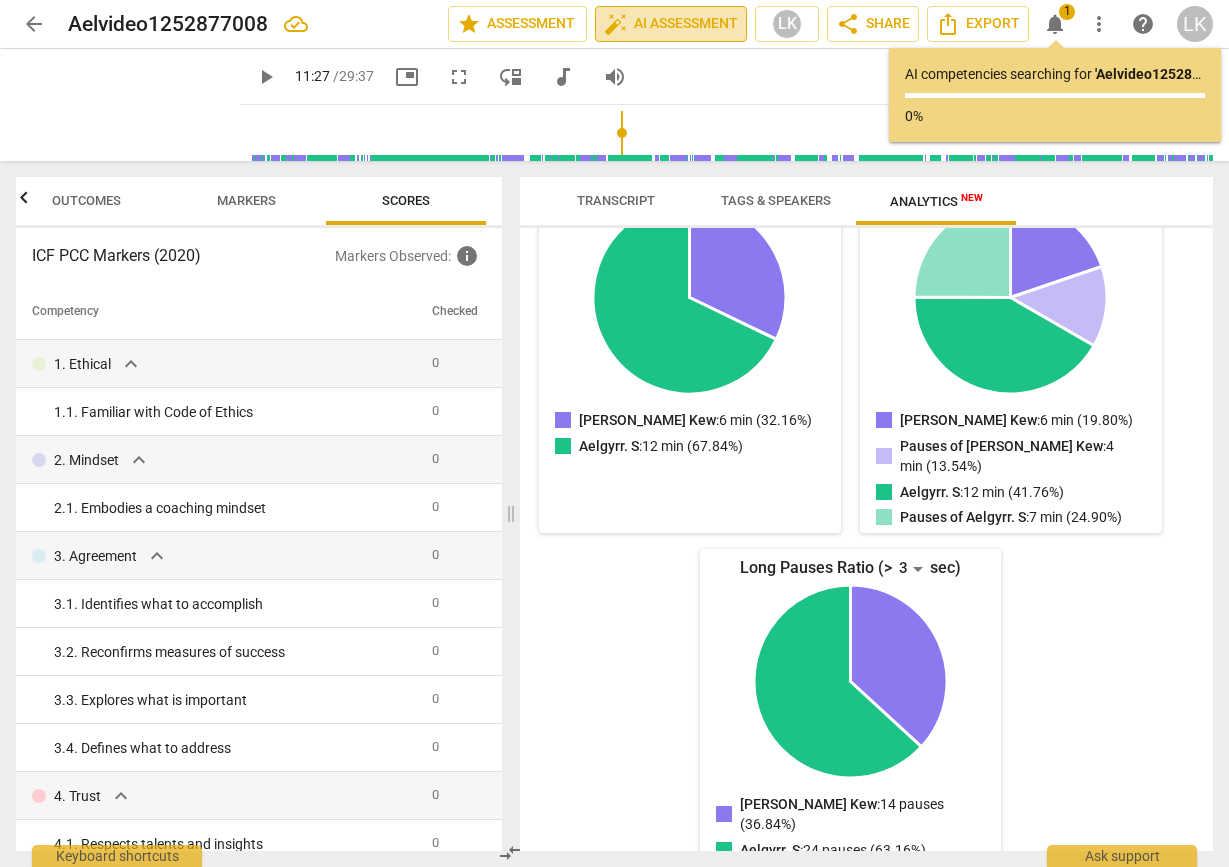 click on "auto_fix_high    AI Assessment" at bounding box center [671, 24] 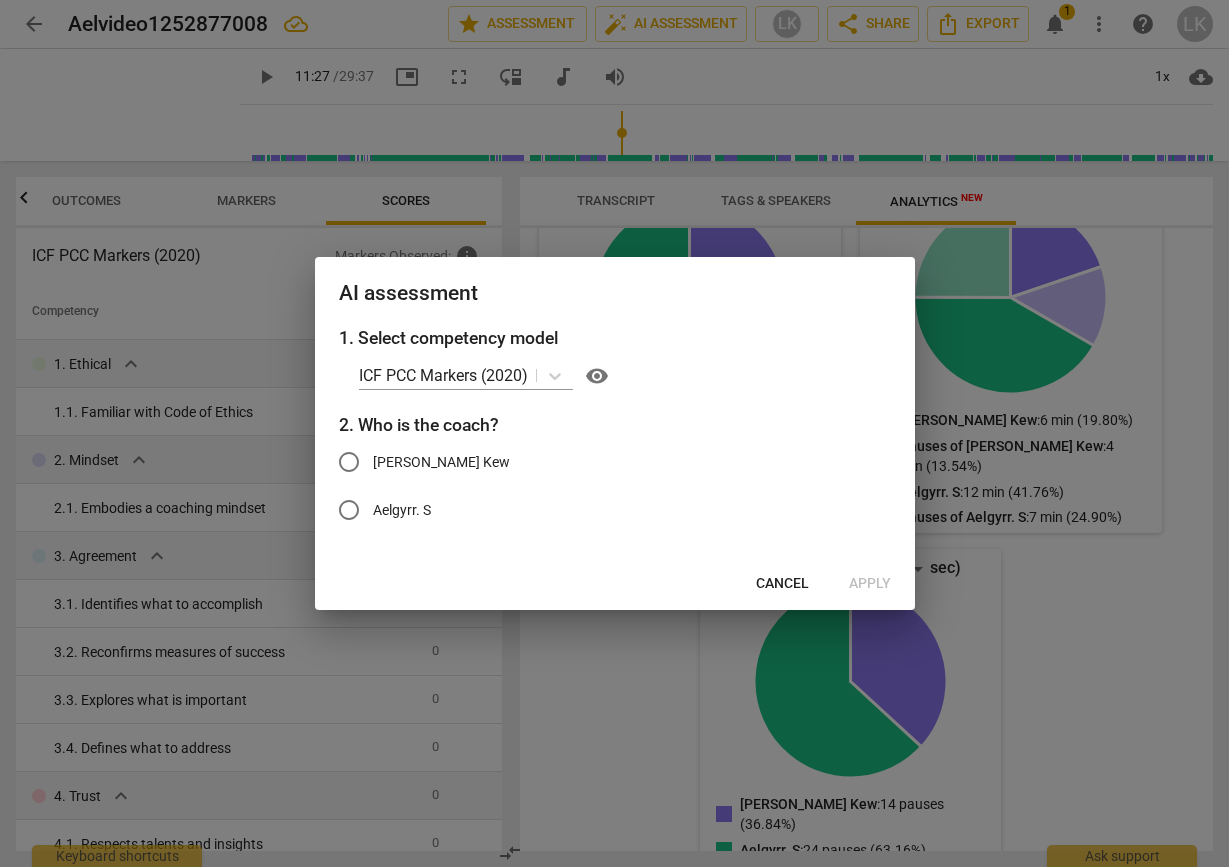 click on "[PERSON_NAME] Kew" at bounding box center [349, 462] 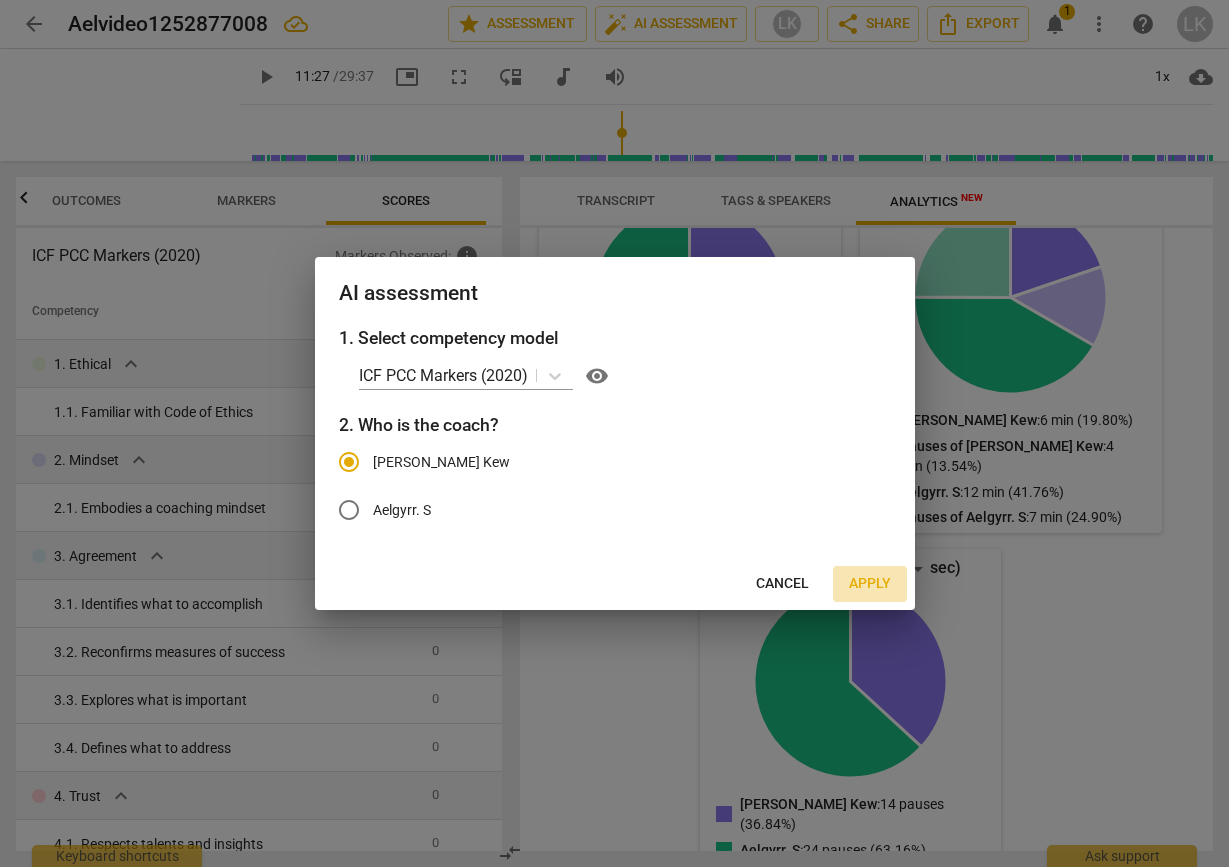 click on "Apply" at bounding box center (870, 584) 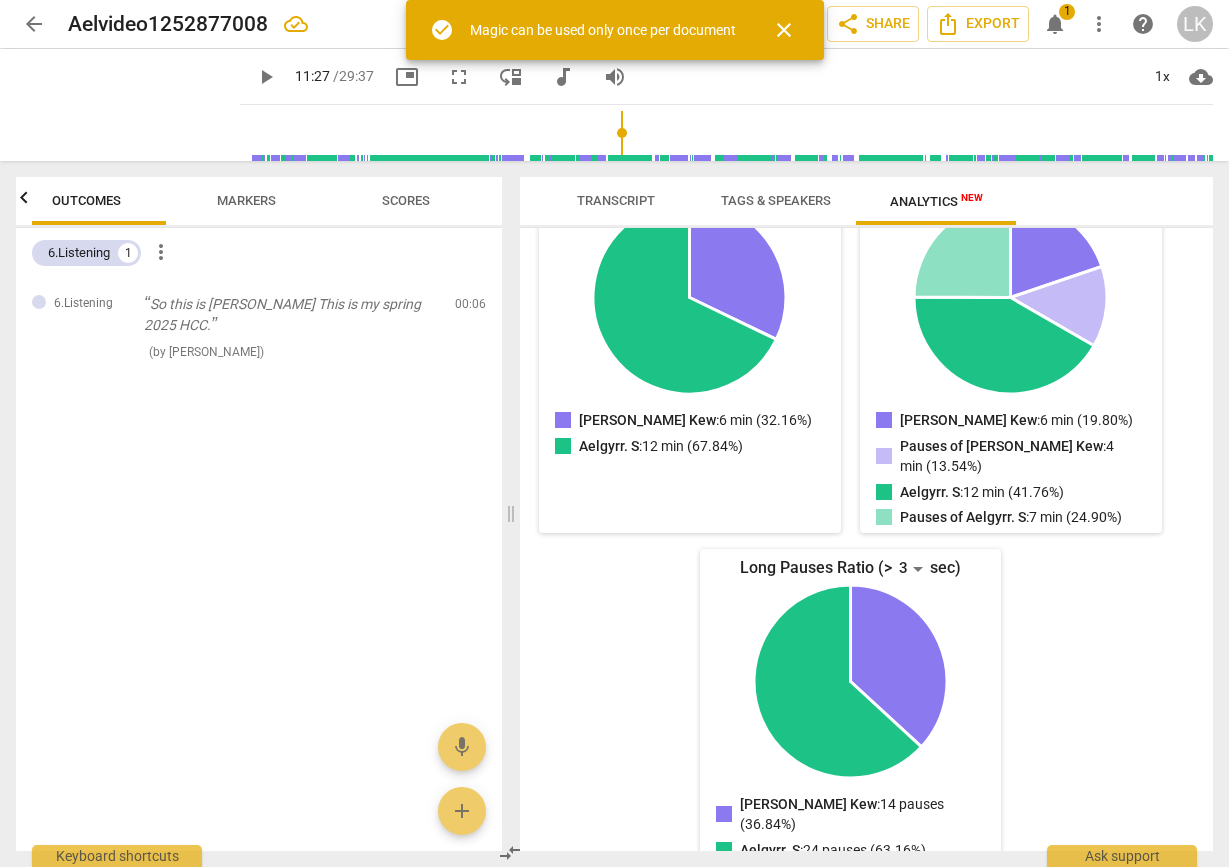scroll, scrollTop: 0, scrollLeft: 0, axis: both 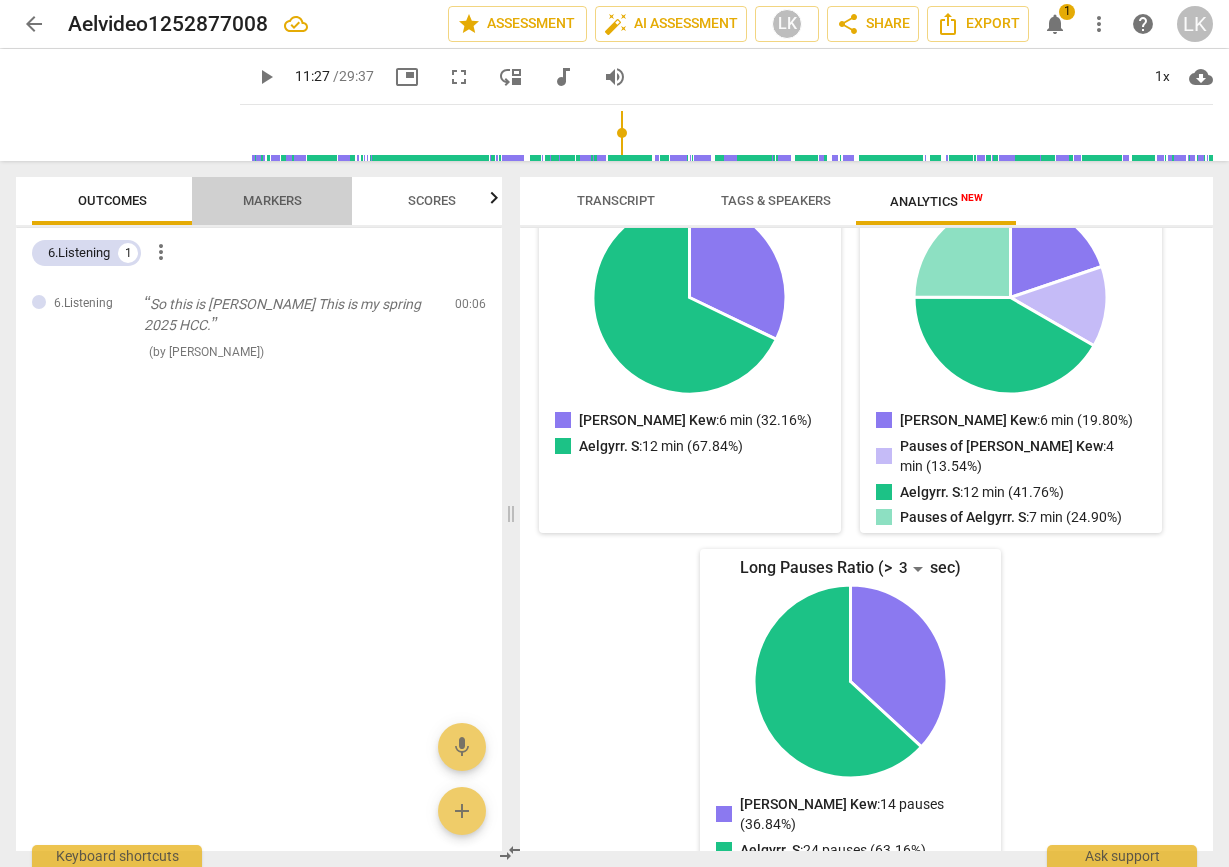 click on "Markers" at bounding box center (272, 200) 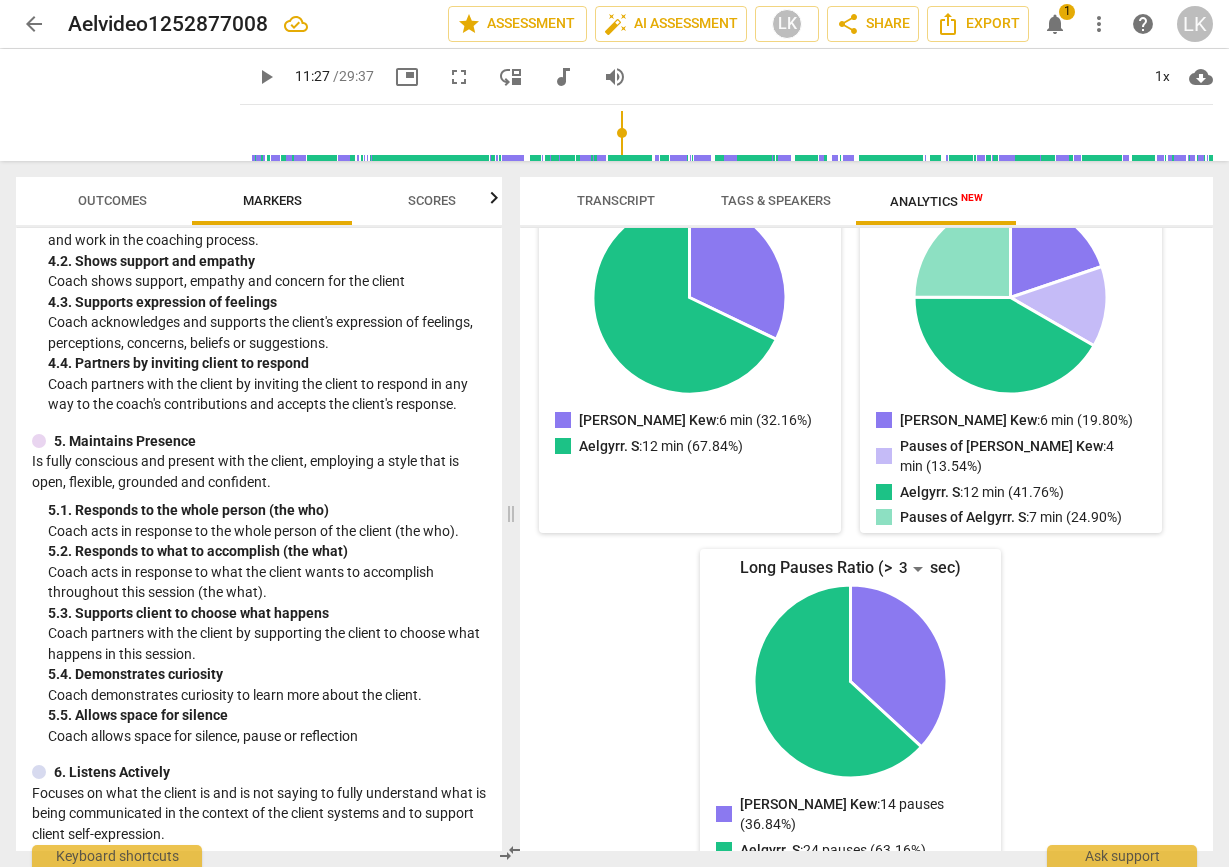 scroll, scrollTop: 880, scrollLeft: 0, axis: vertical 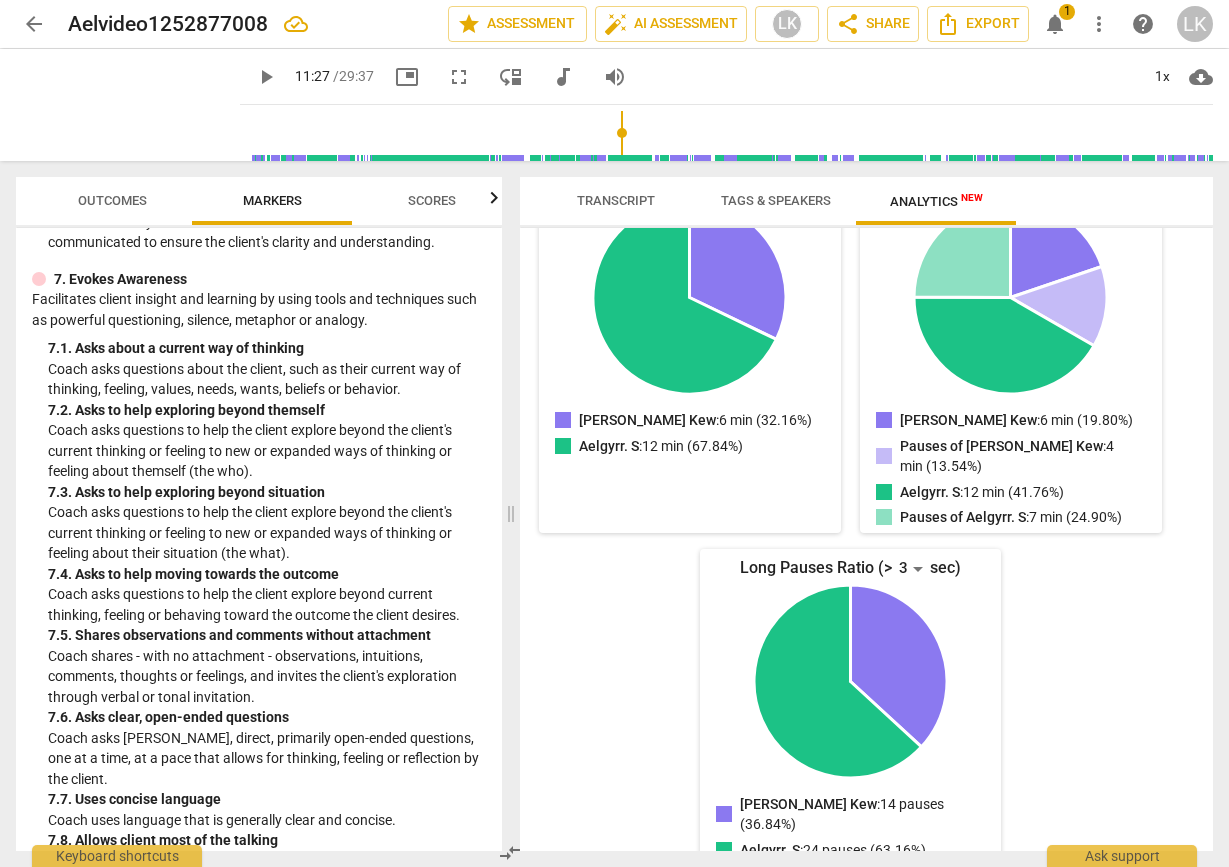 click at bounding box center [39, 279] 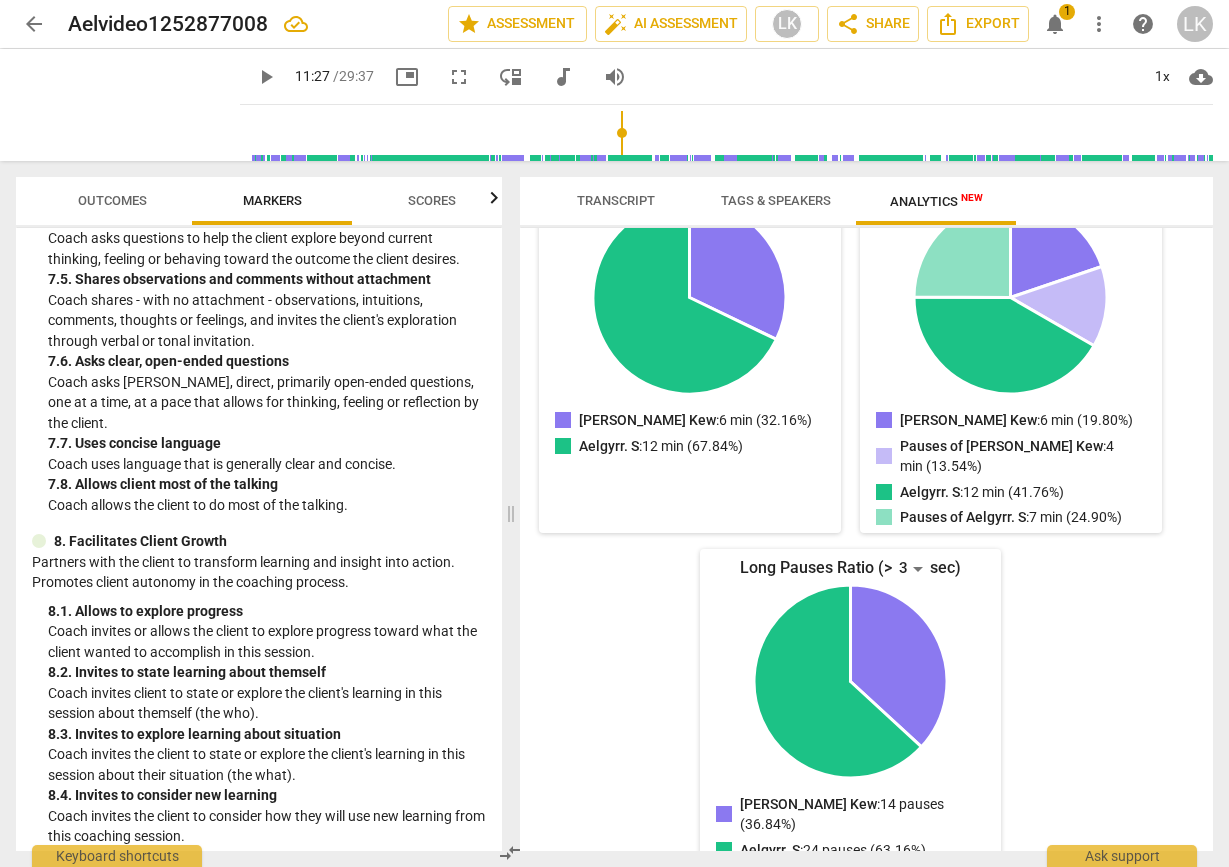 scroll, scrollTop: 2523, scrollLeft: 0, axis: vertical 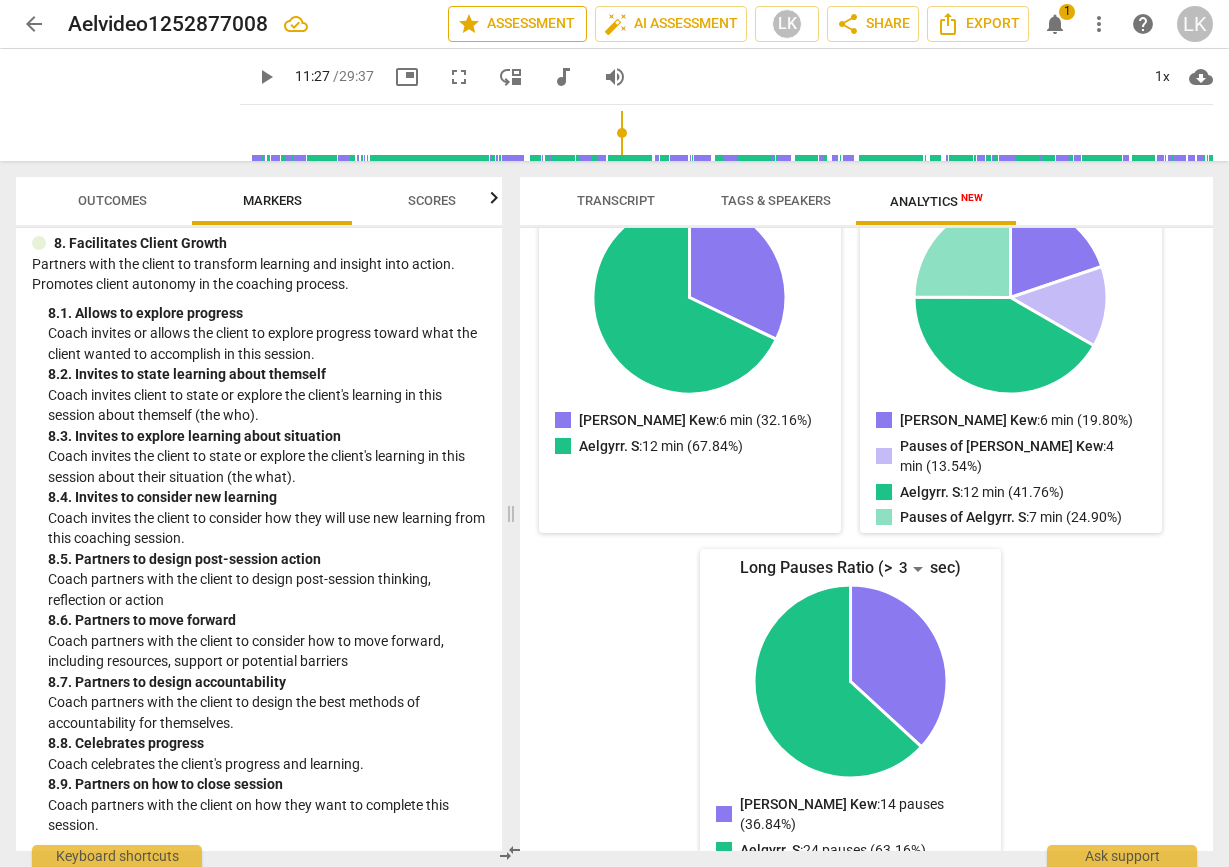 click on "star    Assessment" at bounding box center [517, 24] 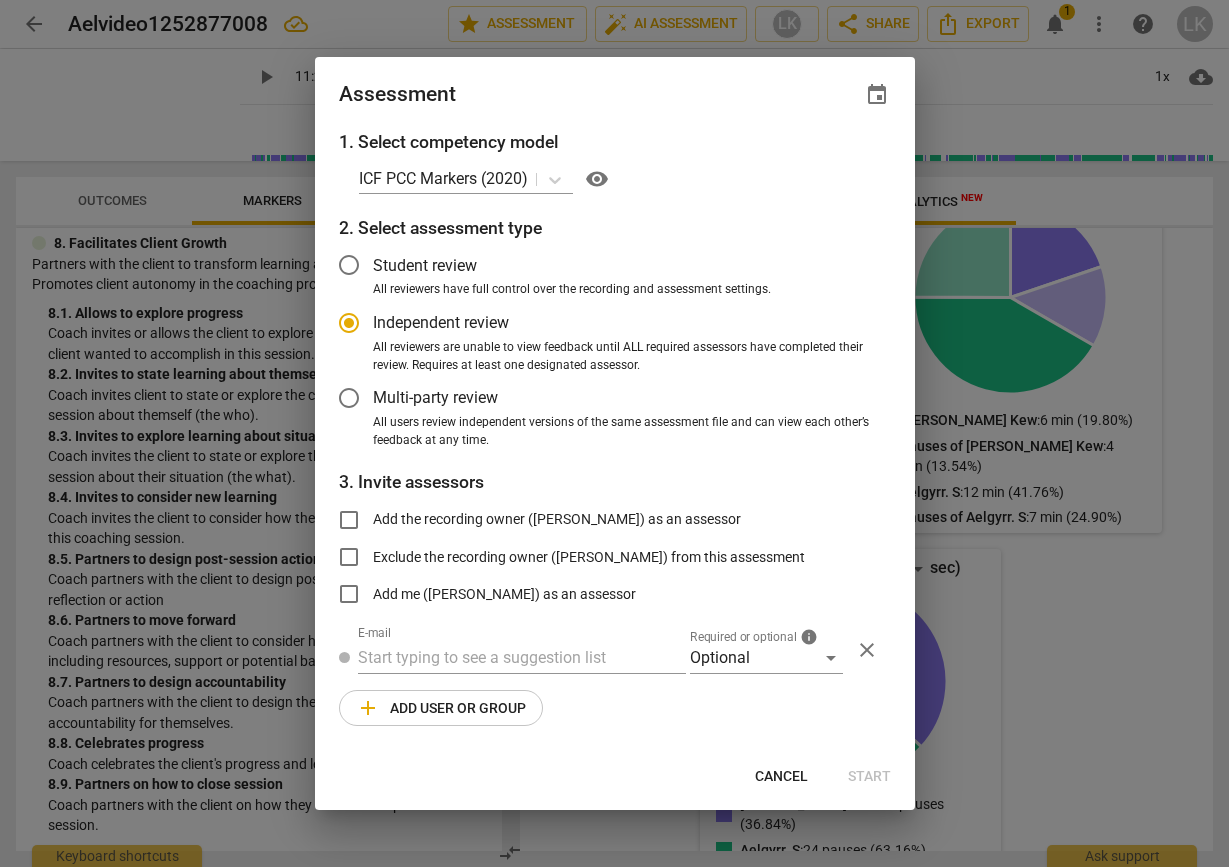 click on "Cancel" at bounding box center [781, 777] 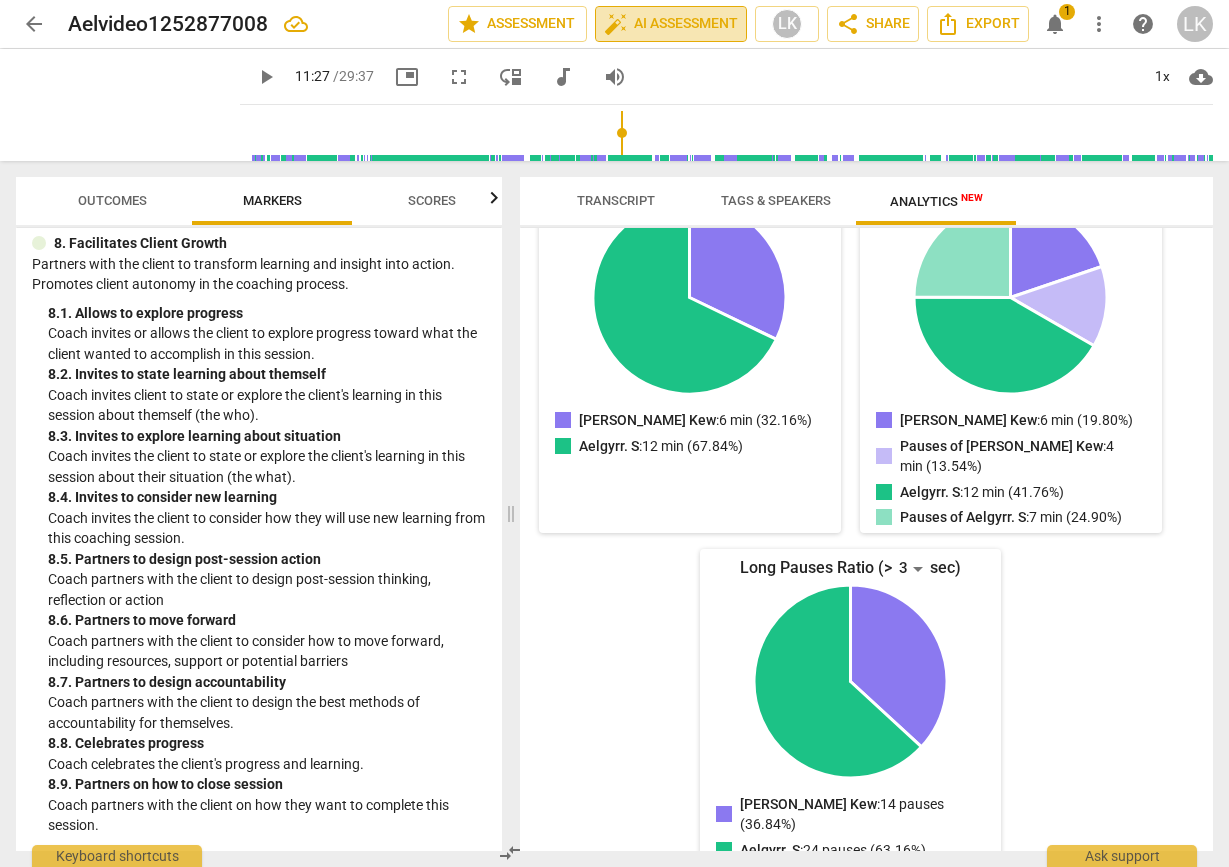 click on "auto_fix_high    AI Assessment" at bounding box center [671, 24] 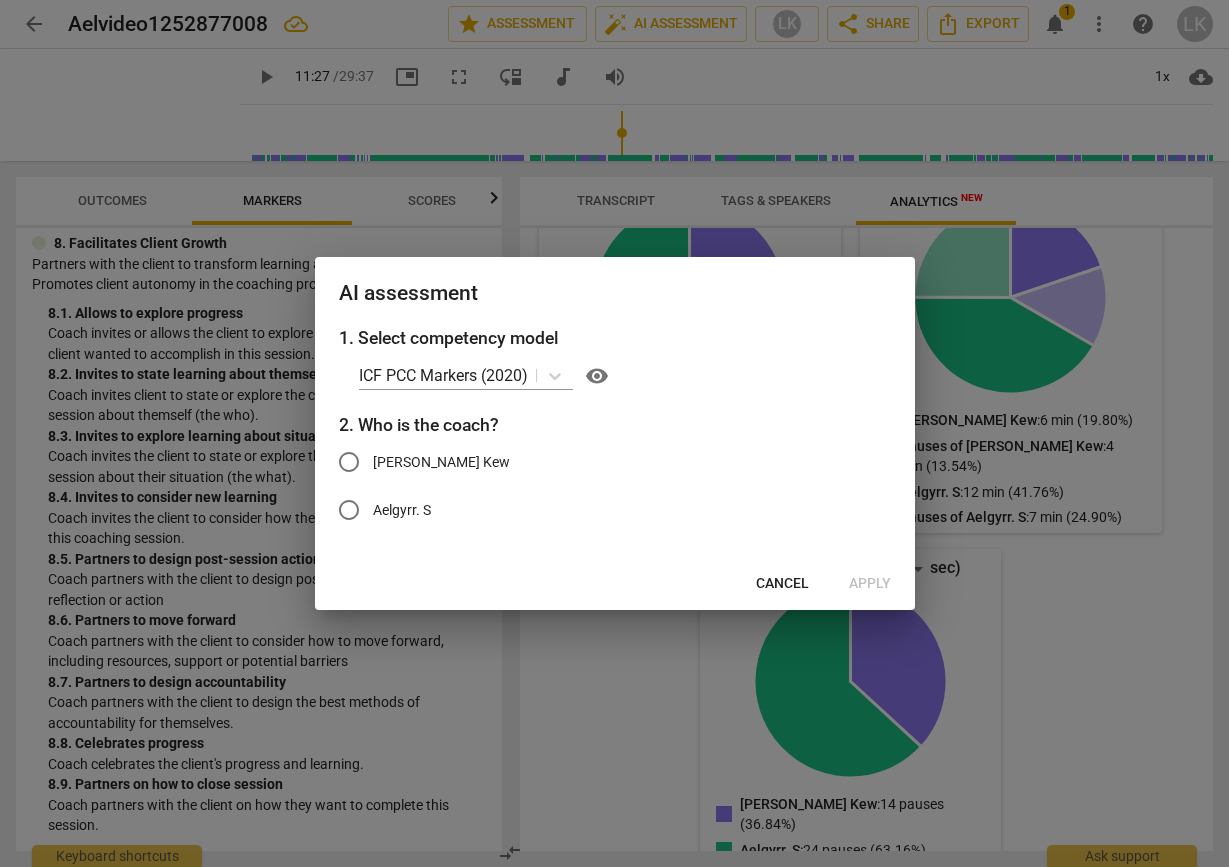 click on "Cancel" at bounding box center (782, 584) 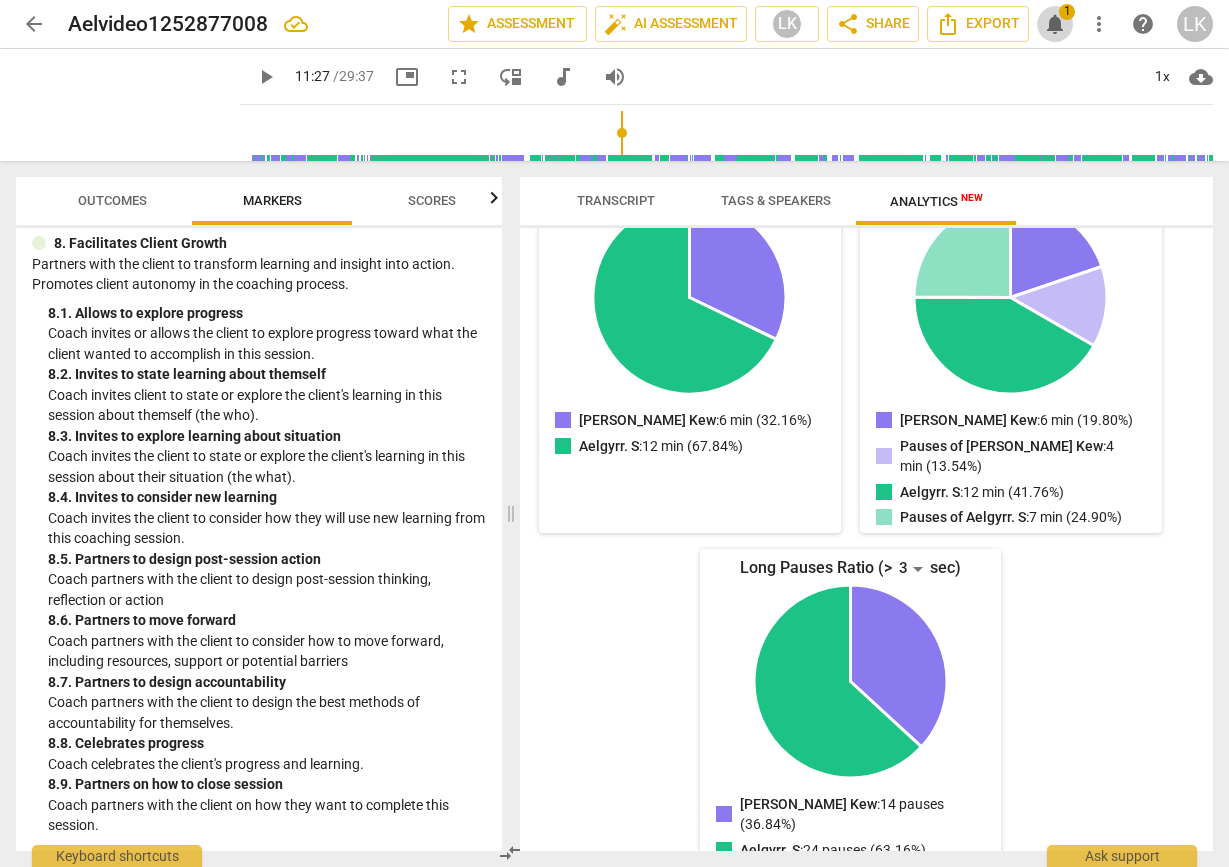 click on "notifications" at bounding box center [1055, 24] 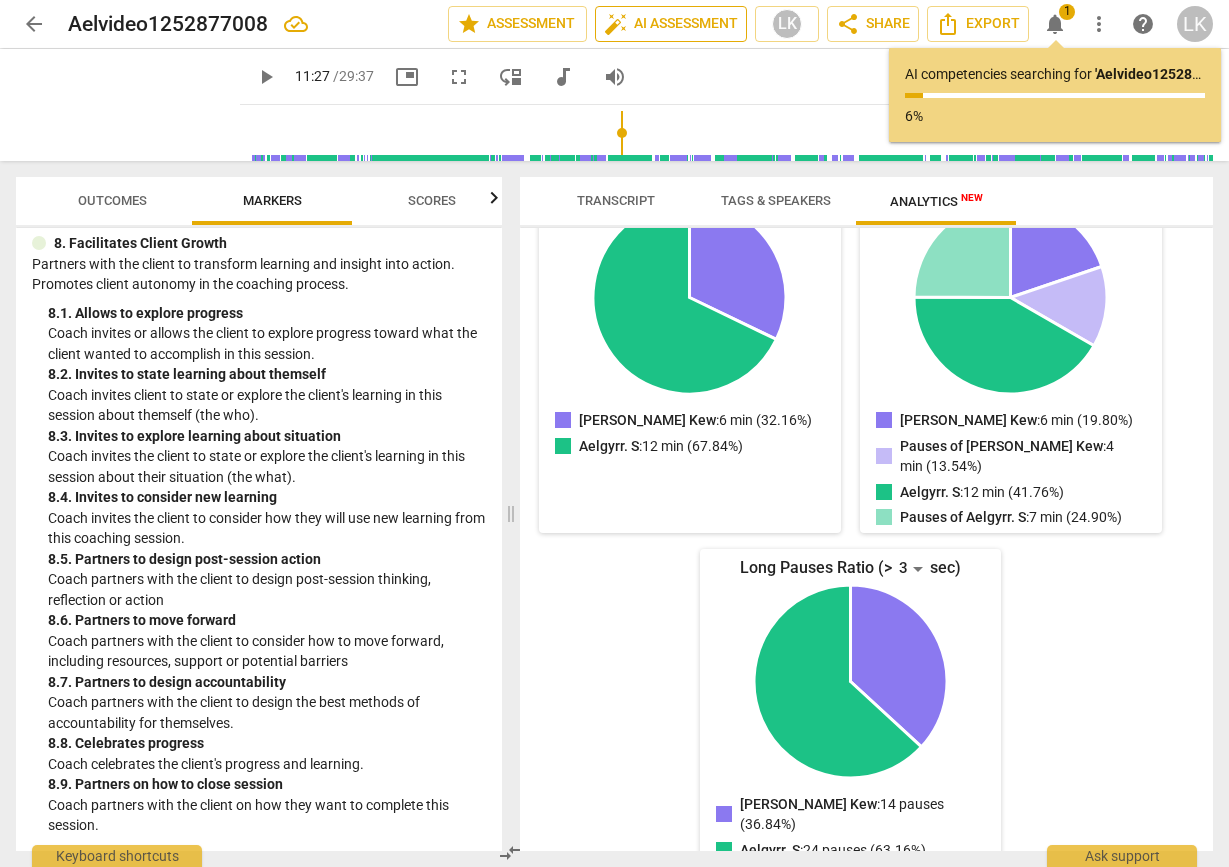 click on "auto_fix_high    AI Assessment" at bounding box center (671, 24) 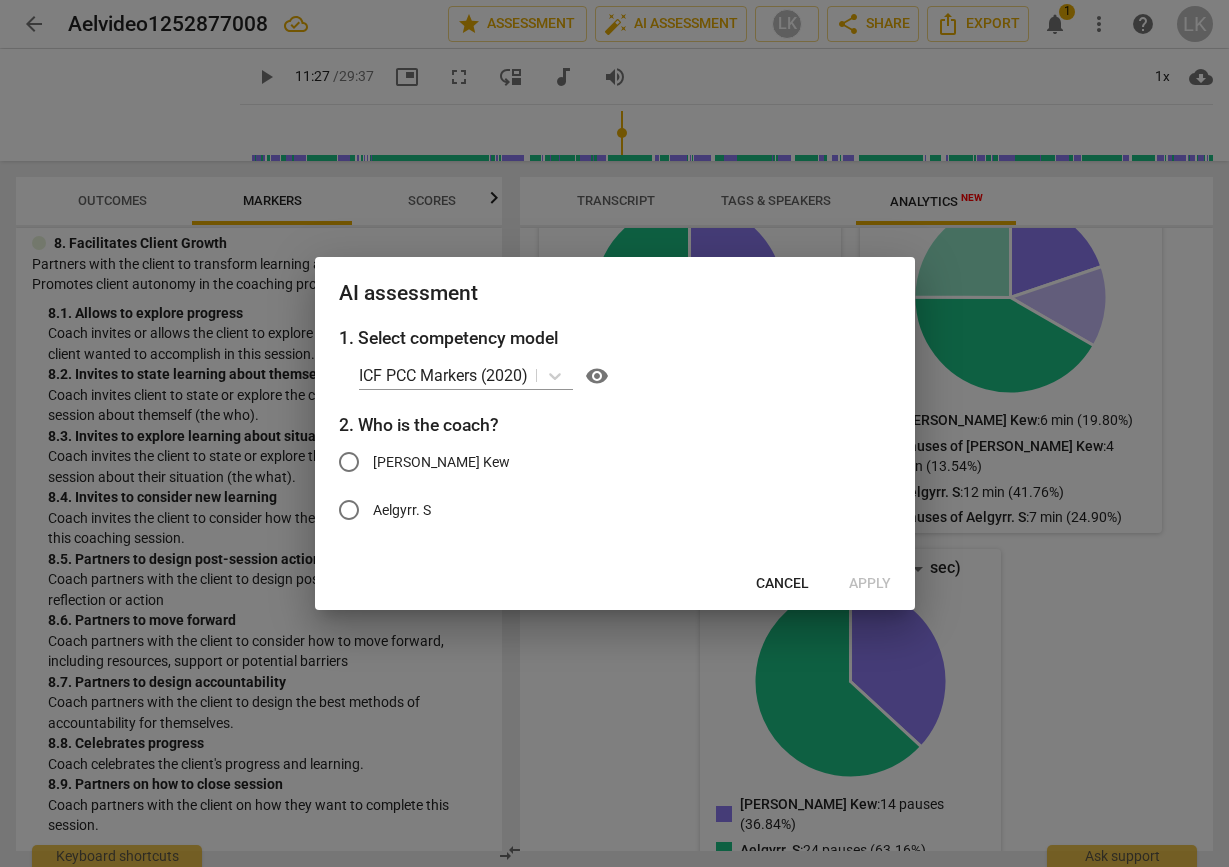click on "[PERSON_NAME] Kew" at bounding box center (441, 462) 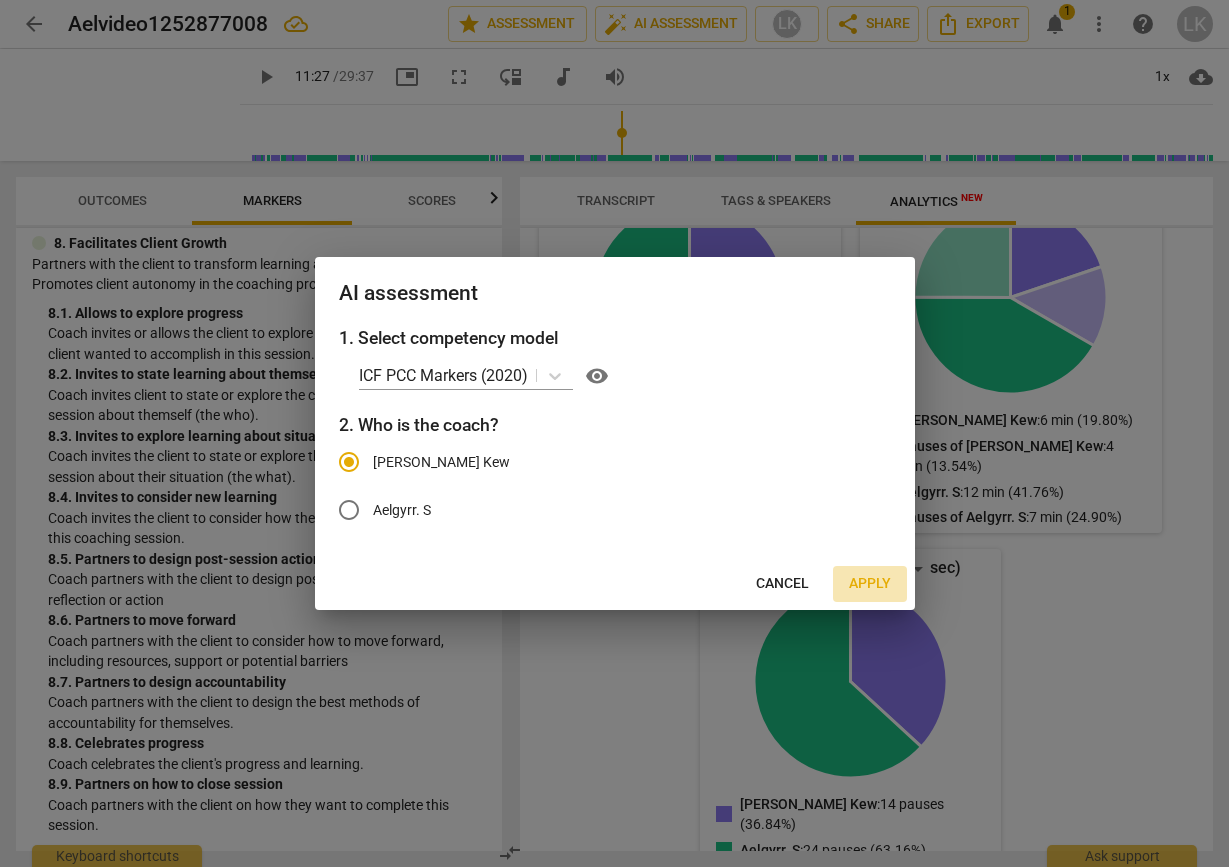 click on "Apply" at bounding box center [870, 584] 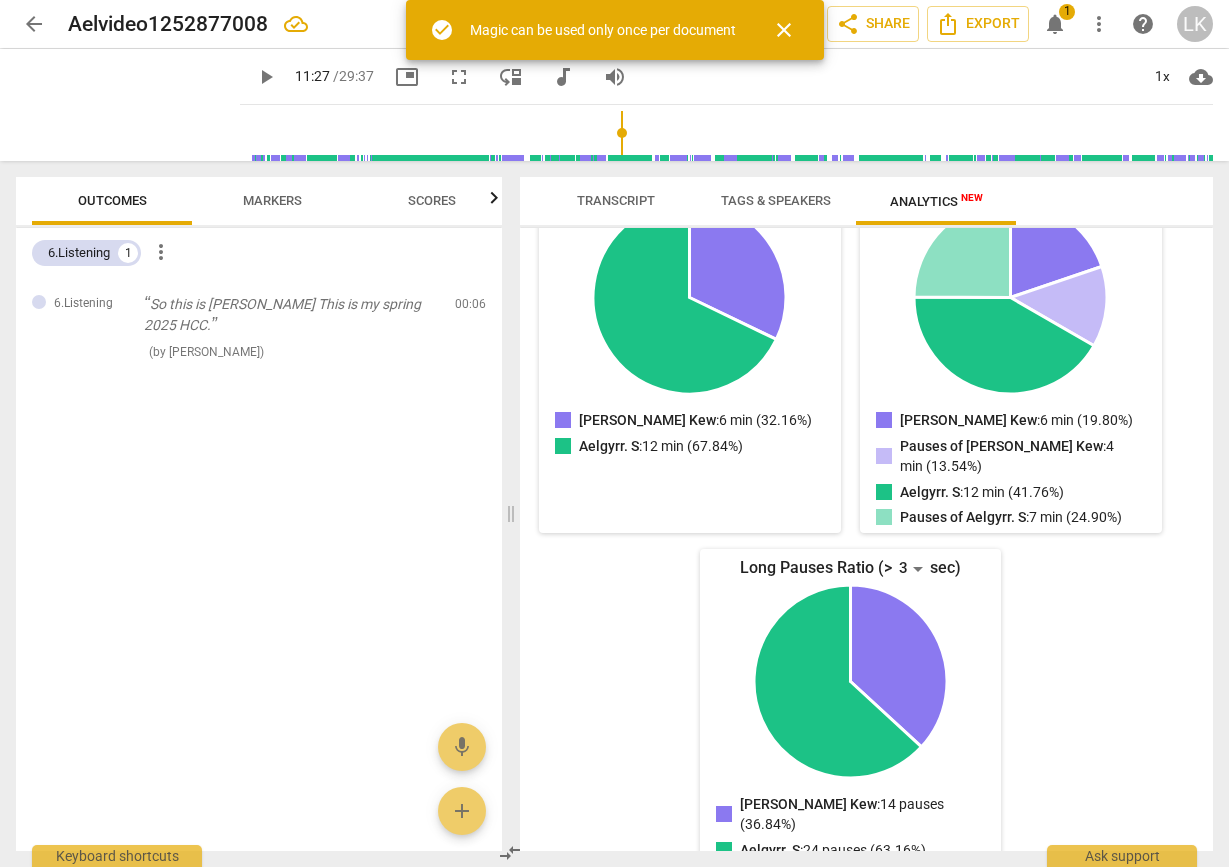 click on "notifications" at bounding box center [1055, 24] 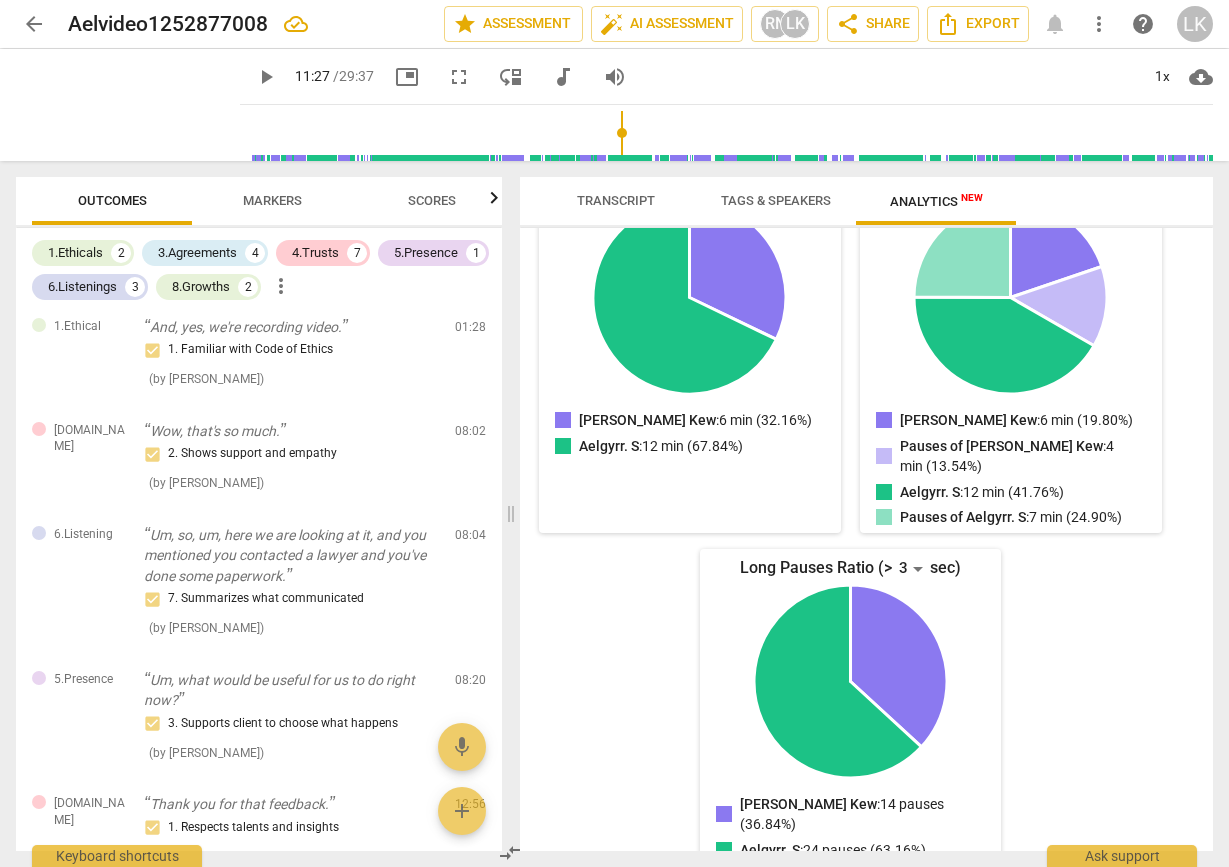scroll, scrollTop: 582, scrollLeft: 0, axis: vertical 